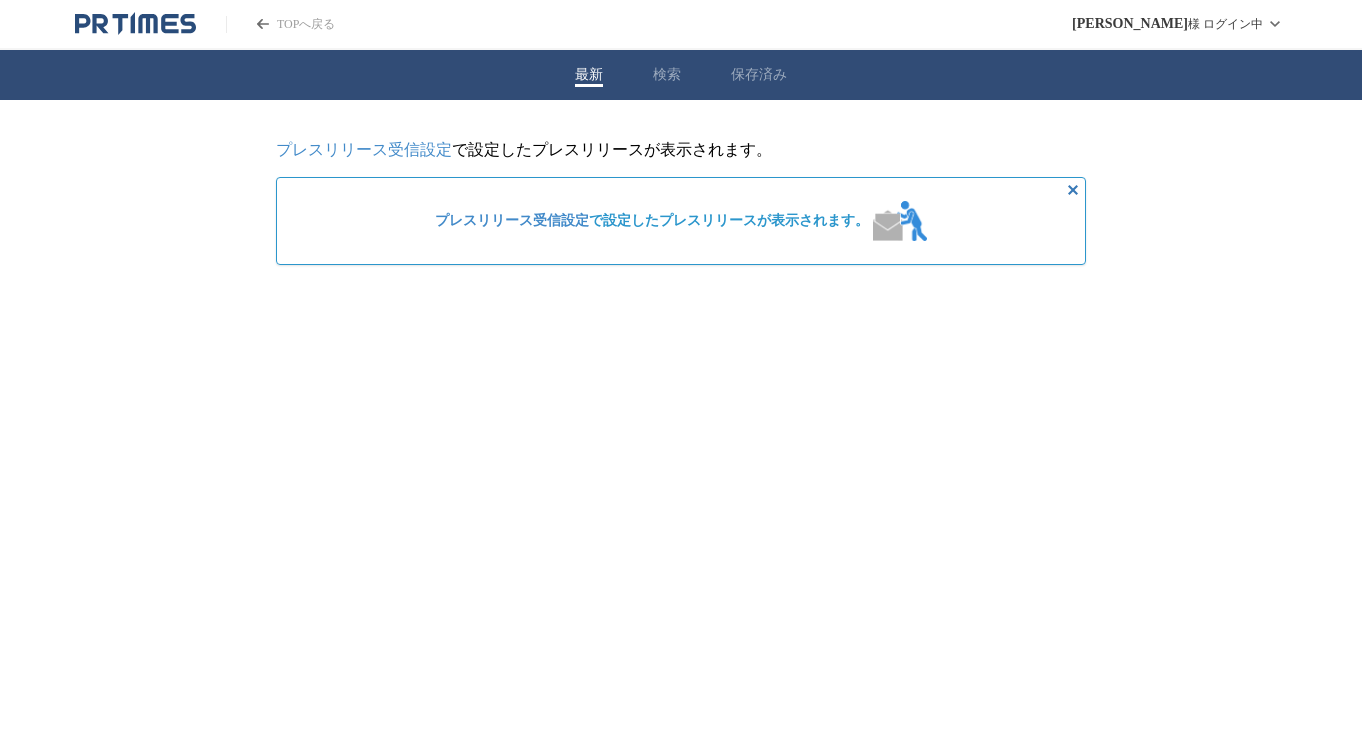 scroll, scrollTop: 0, scrollLeft: 0, axis: both 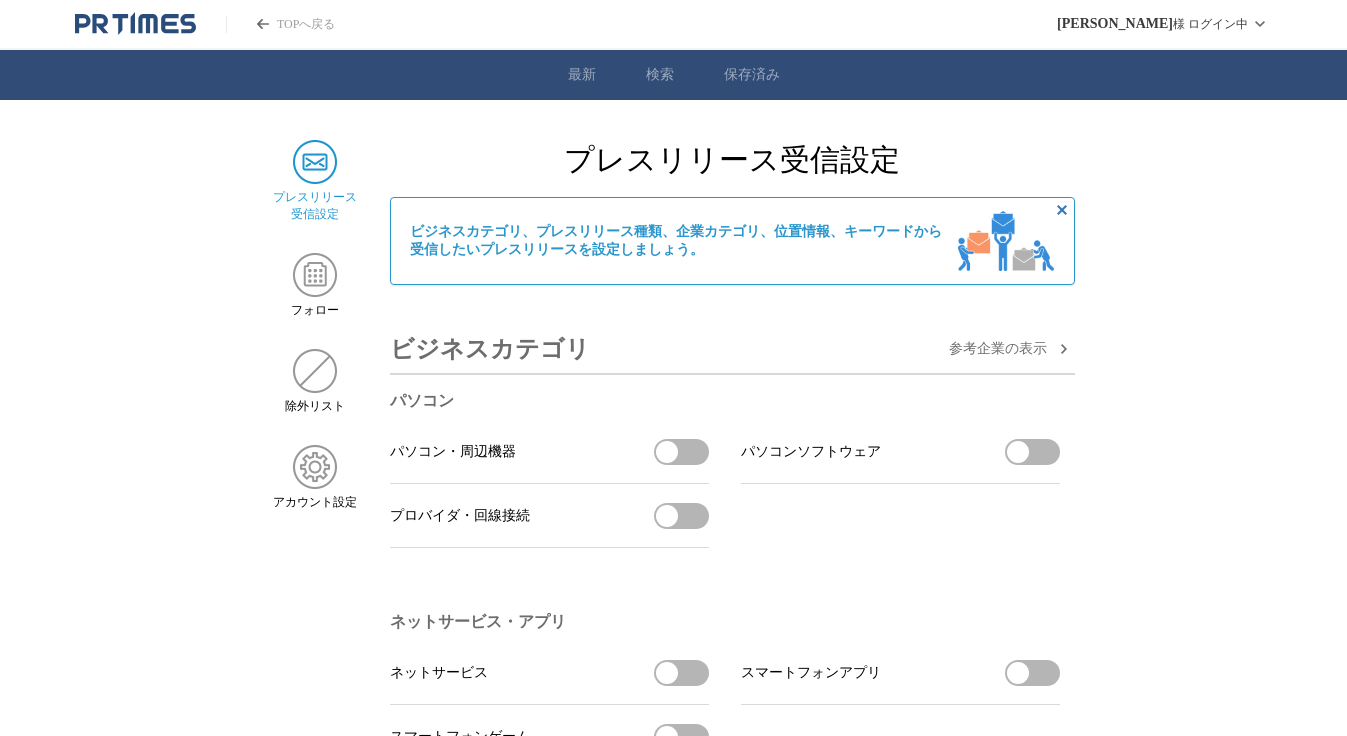 click on "TOPへ戻る 野原 昌之  様 ログイン中" at bounding box center [673, 25] 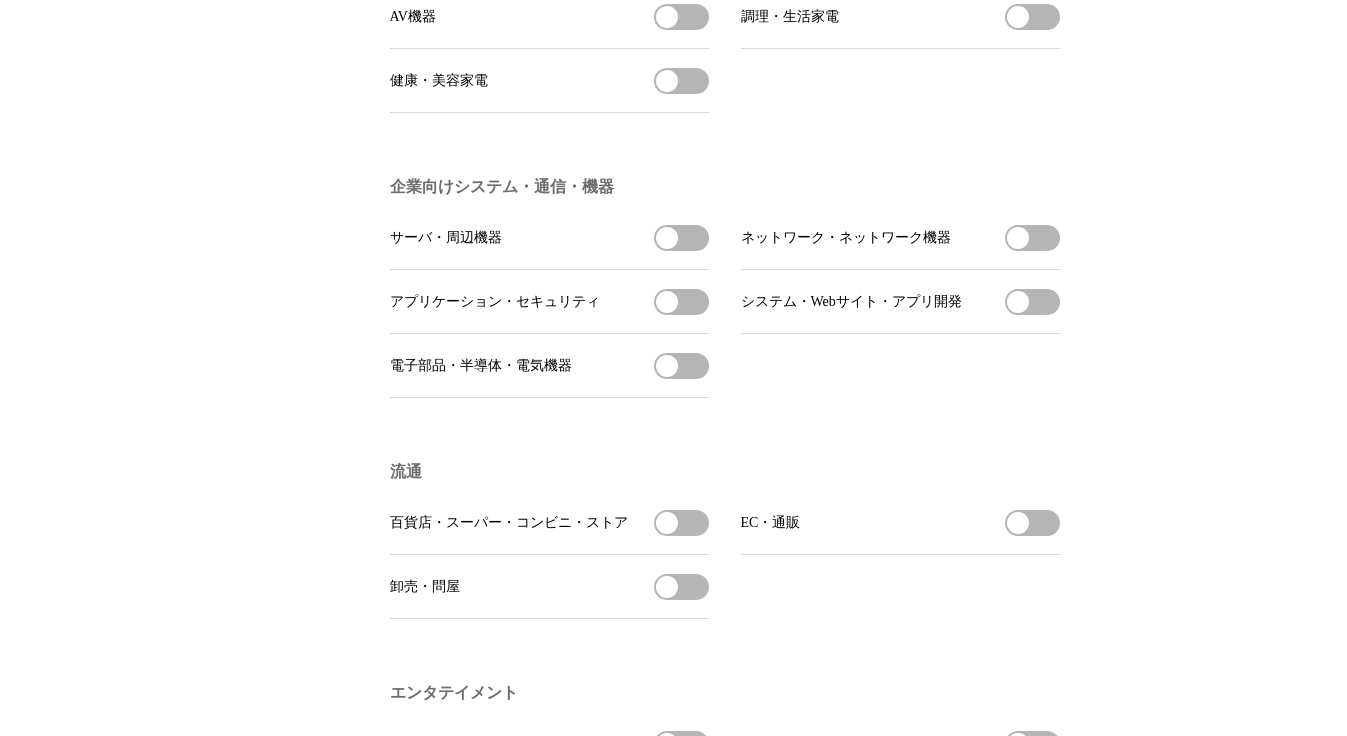 scroll, scrollTop: 946, scrollLeft: 0, axis: vertical 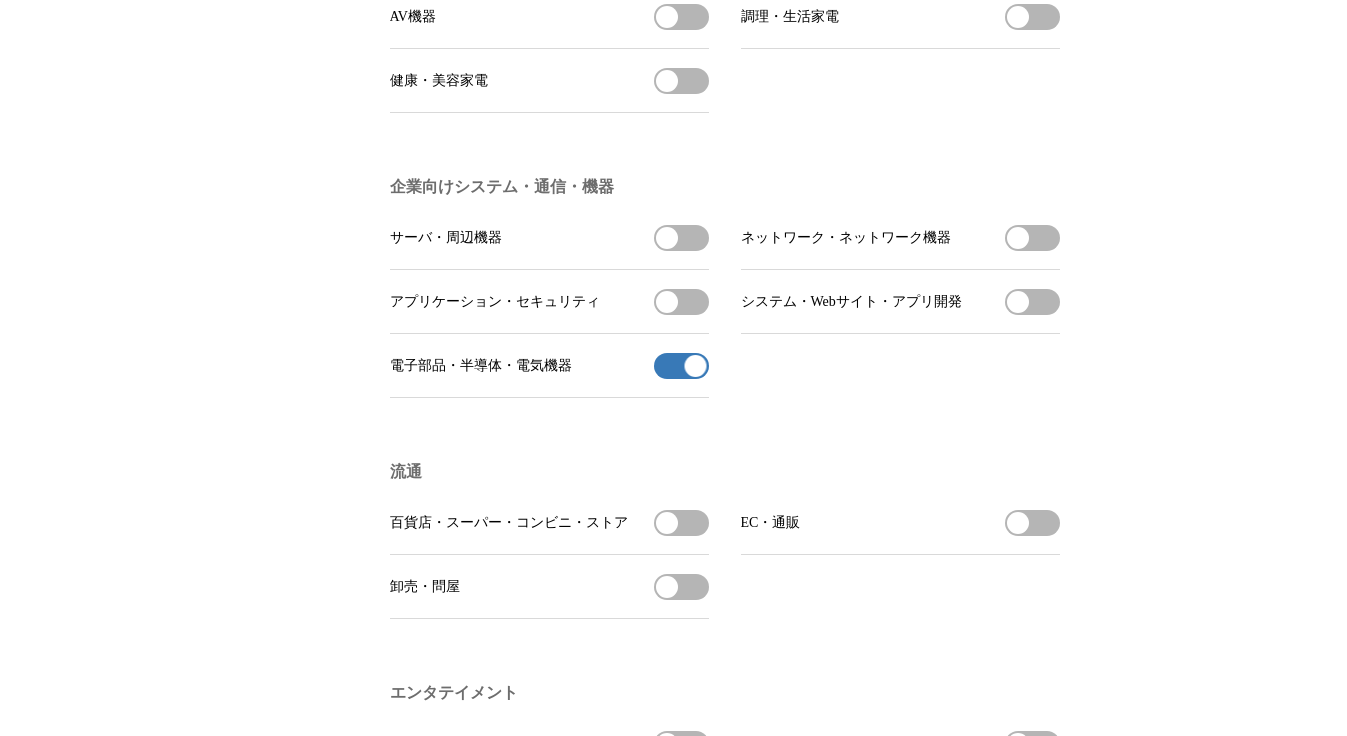 drag, startPoint x: 673, startPoint y: 545, endPoint x: 709, endPoint y: 545, distance: 36 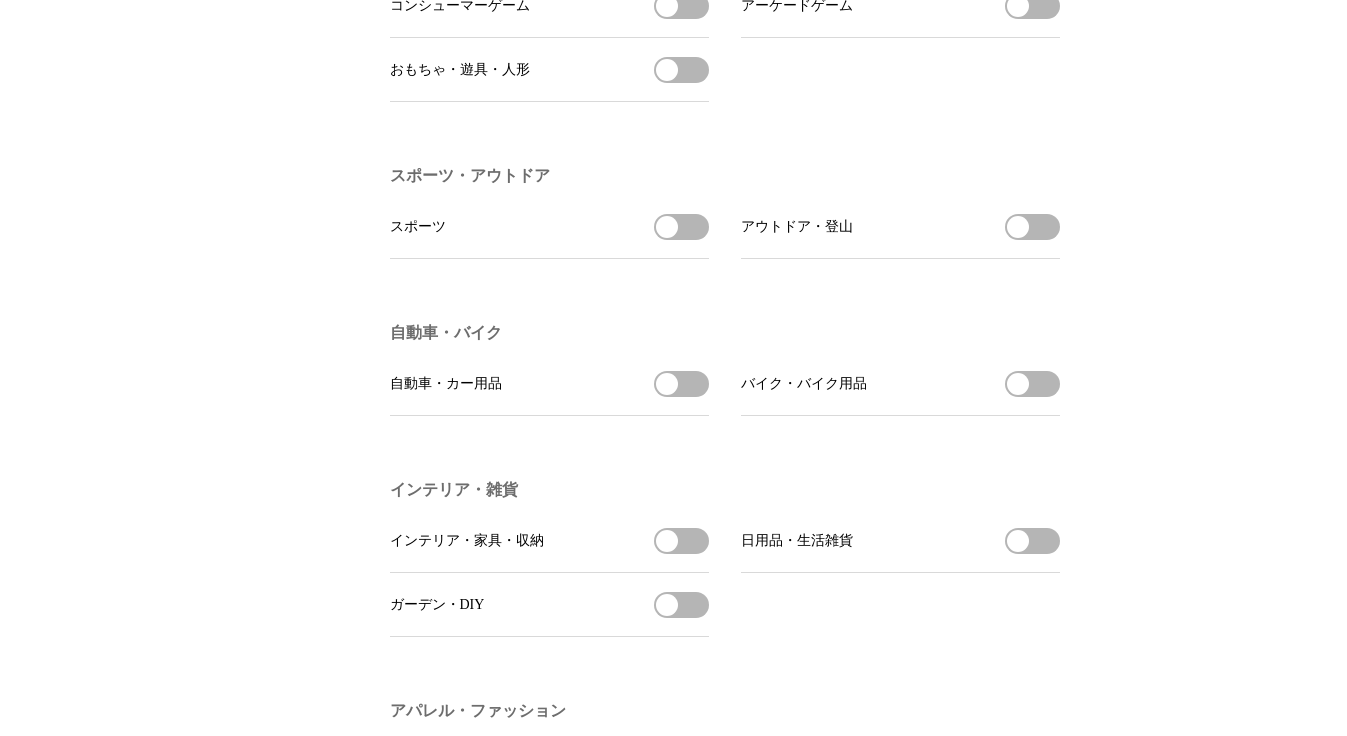 scroll, scrollTop: 2111, scrollLeft: 0, axis: vertical 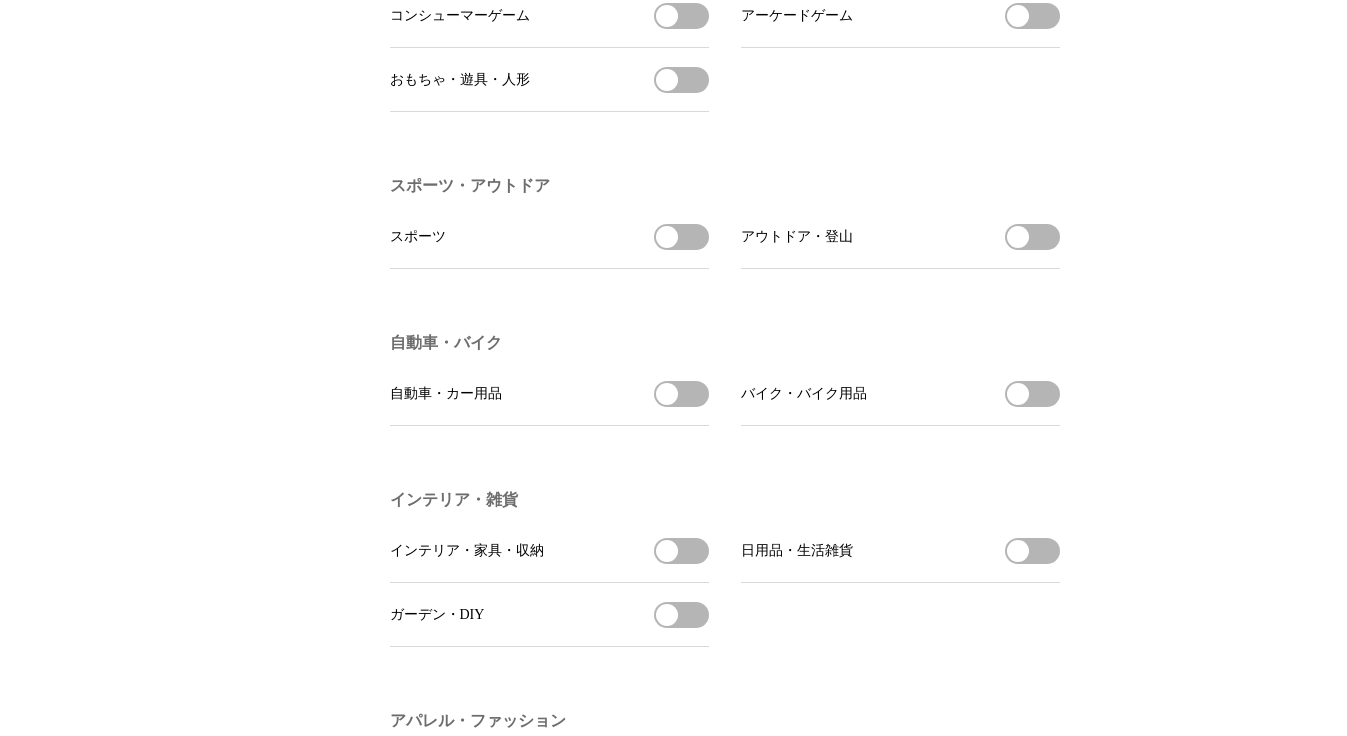 drag, startPoint x: 669, startPoint y: 433, endPoint x: 715, endPoint y: 435, distance: 46.043457 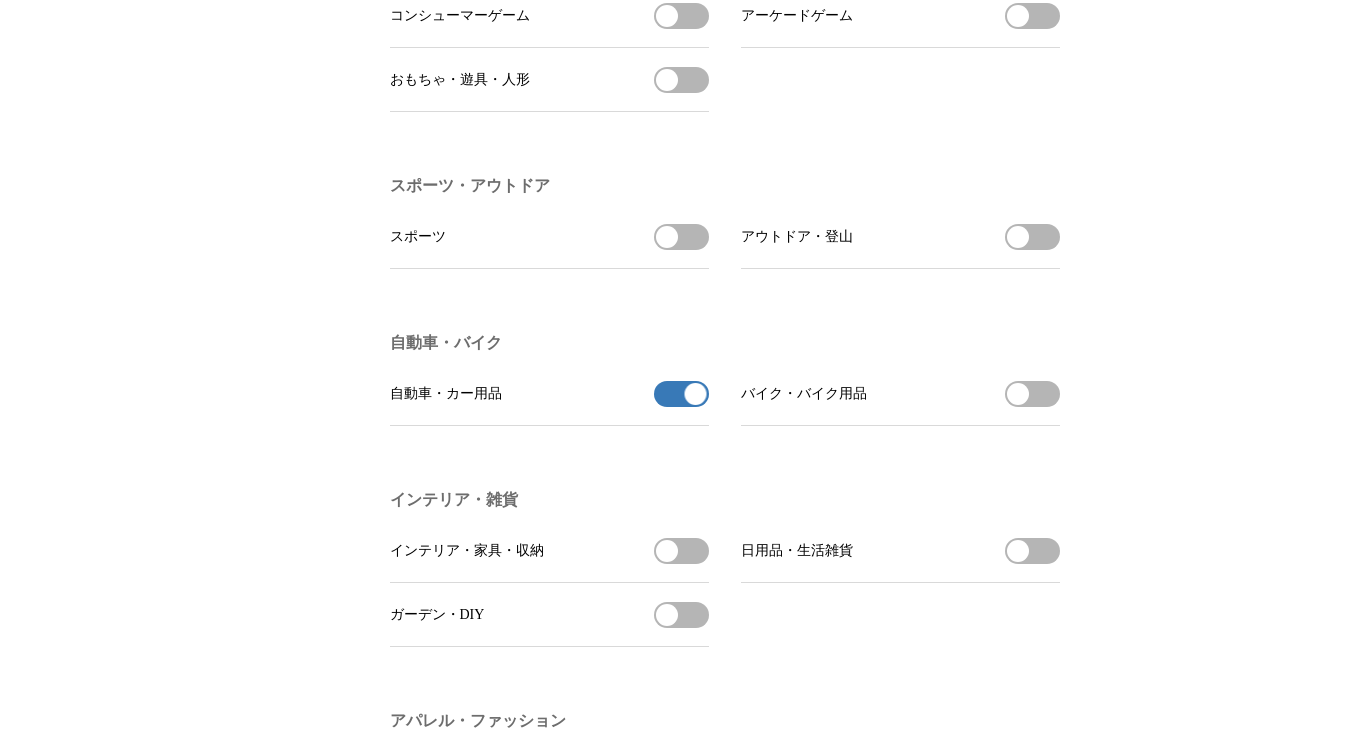 drag, startPoint x: 696, startPoint y: 433, endPoint x: 642, endPoint y: 432, distance: 54.00926 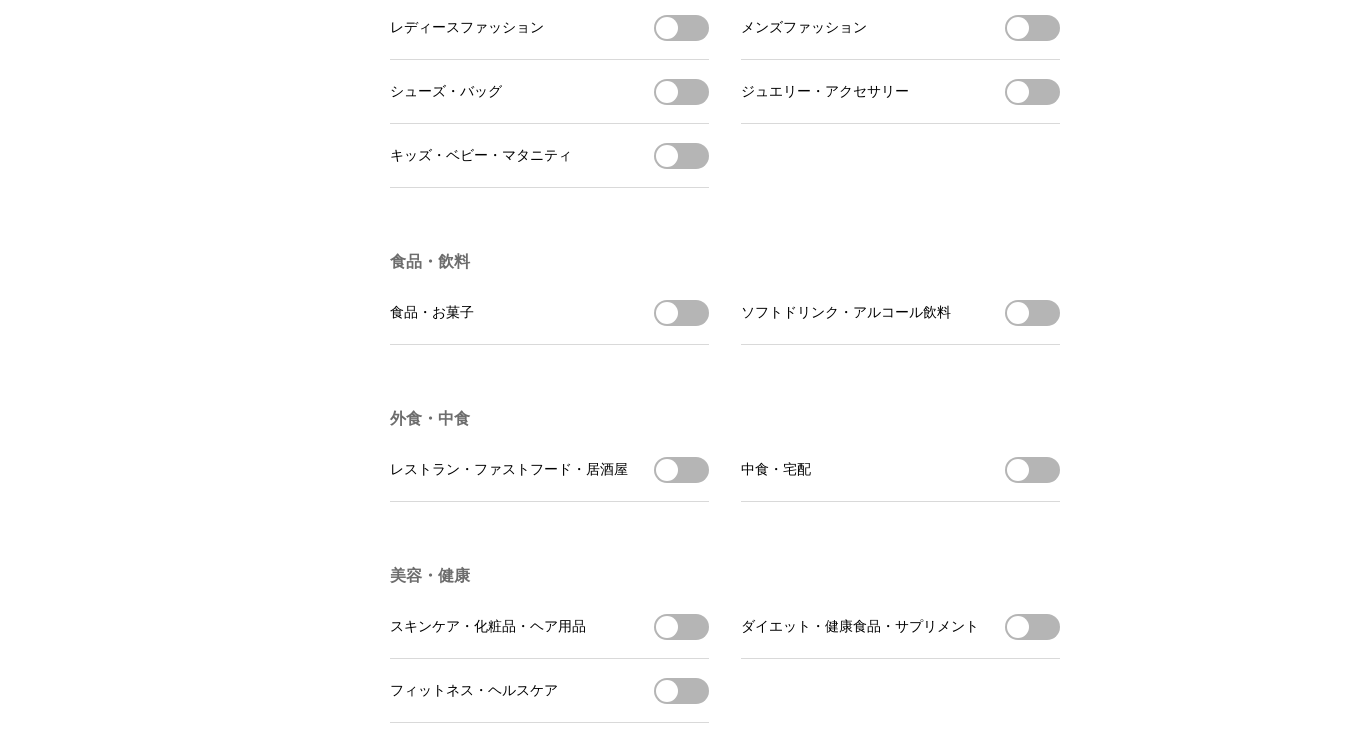 scroll, scrollTop: 2968, scrollLeft: 0, axis: vertical 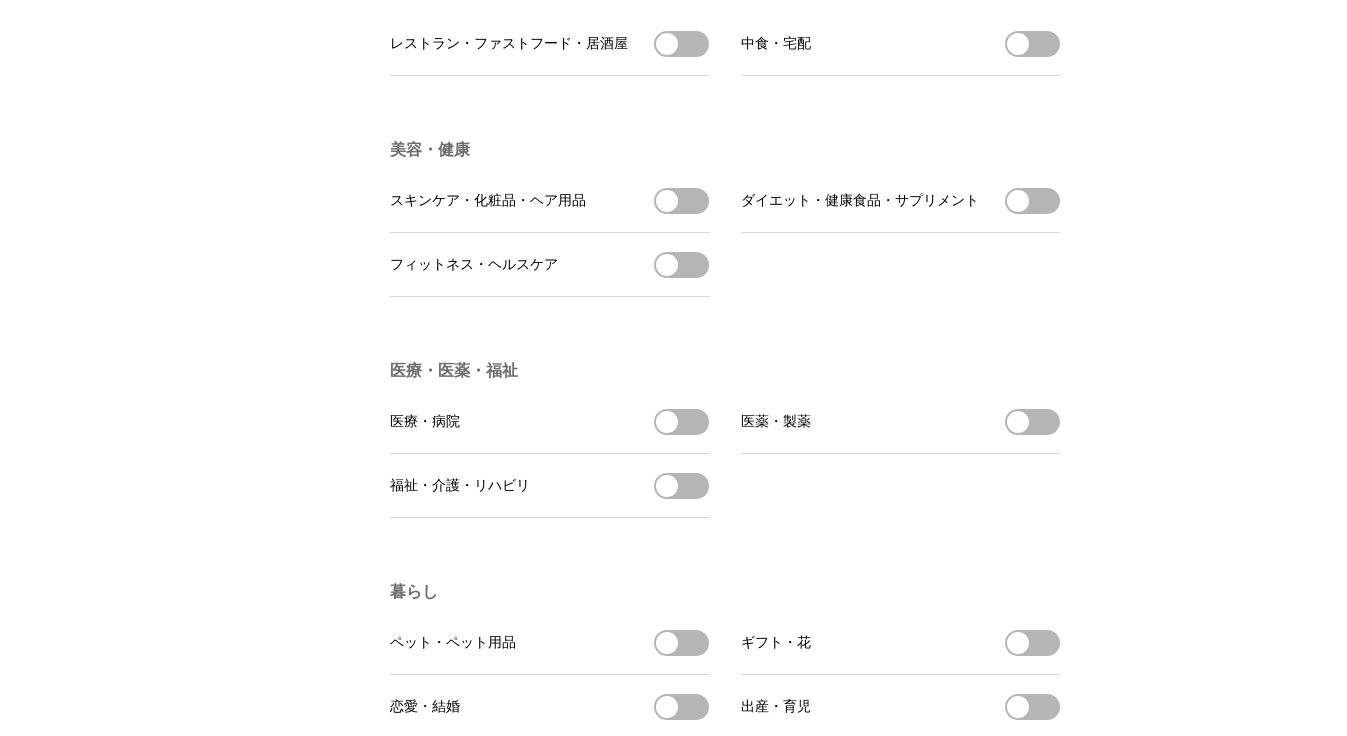drag, startPoint x: 664, startPoint y: 470, endPoint x: 699, endPoint y: 469, distance: 35.014282 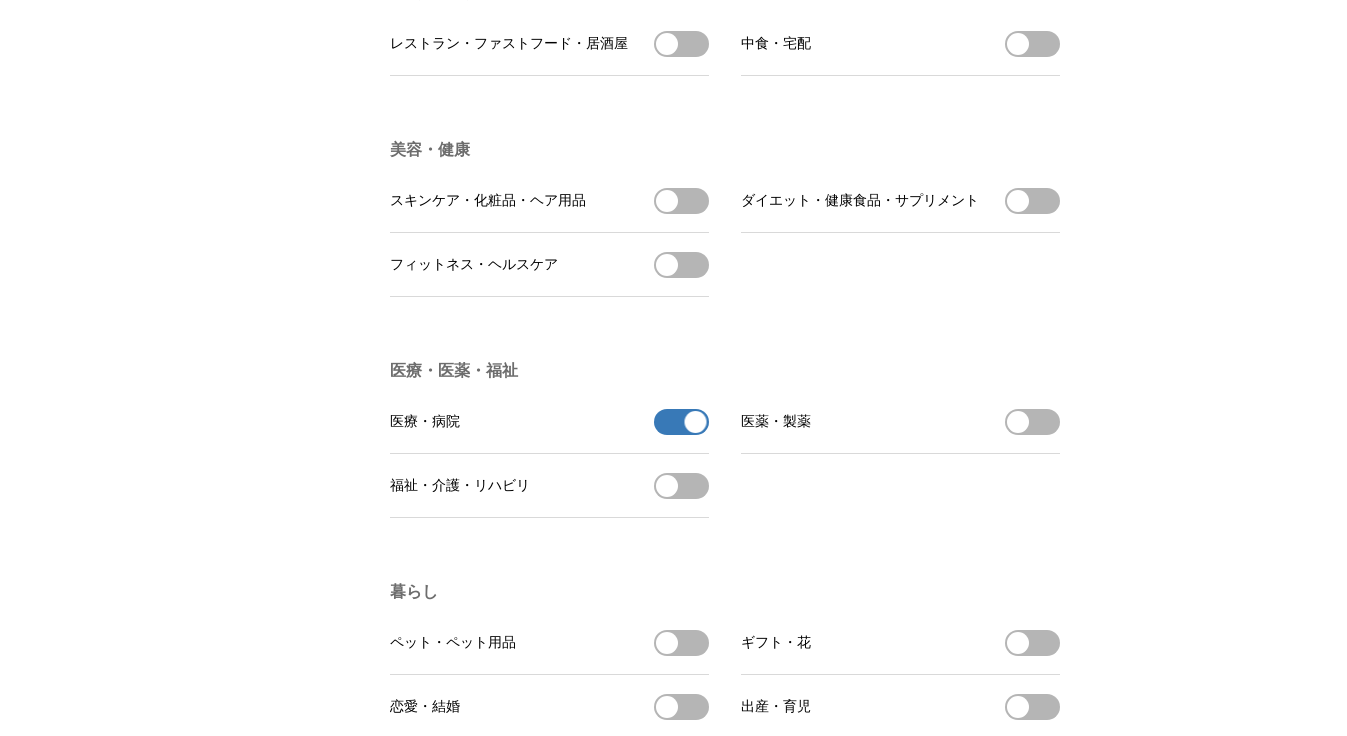 drag, startPoint x: 1017, startPoint y: 482, endPoint x: 1053, endPoint y: 483, distance: 36.013885 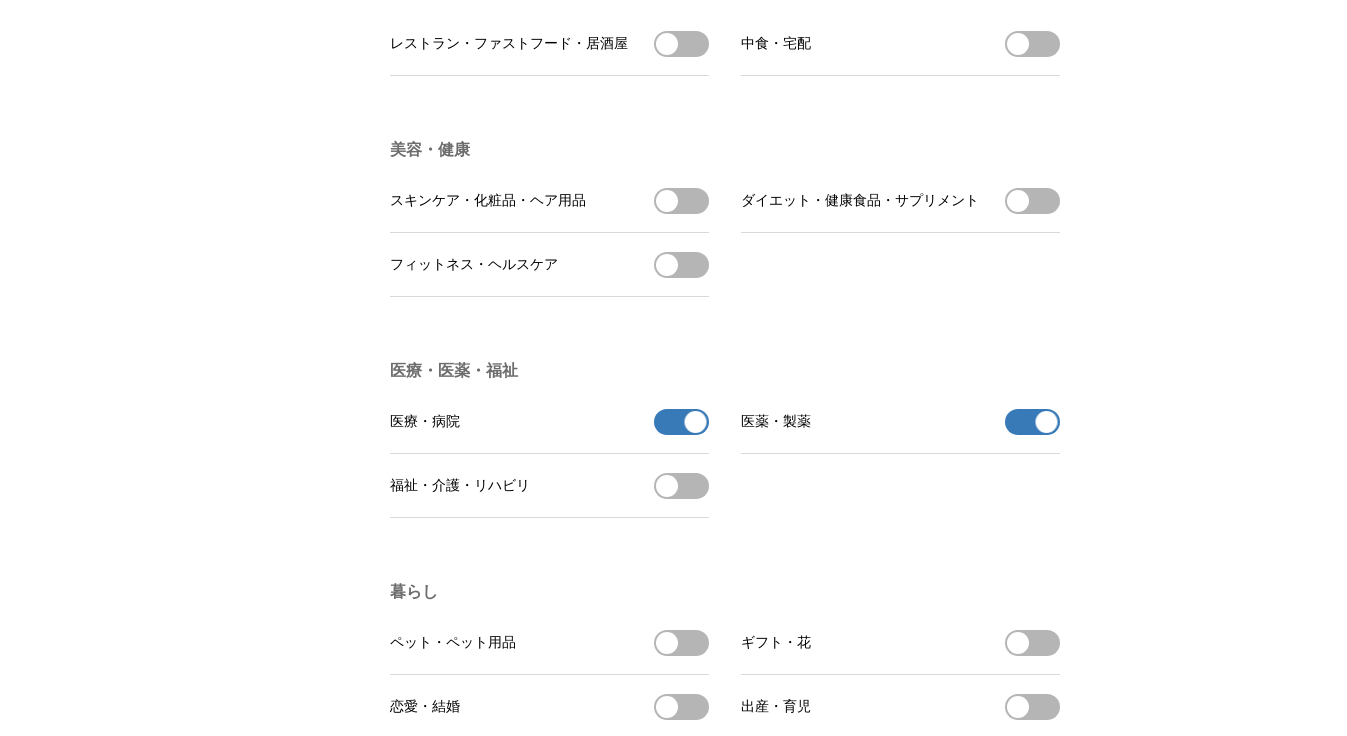 drag, startPoint x: 663, startPoint y: 539, endPoint x: 698, endPoint y: 537, distance: 35.057095 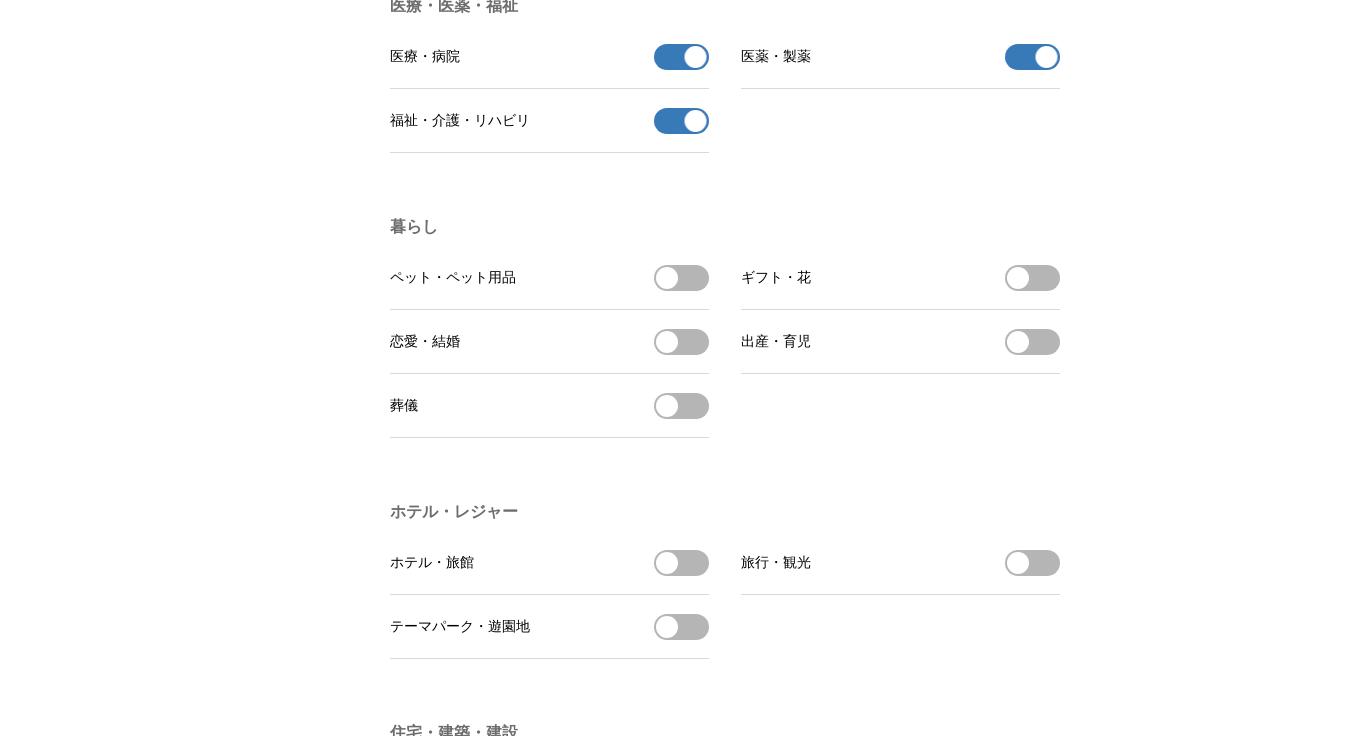 scroll, scrollTop: 3836, scrollLeft: 0, axis: vertical 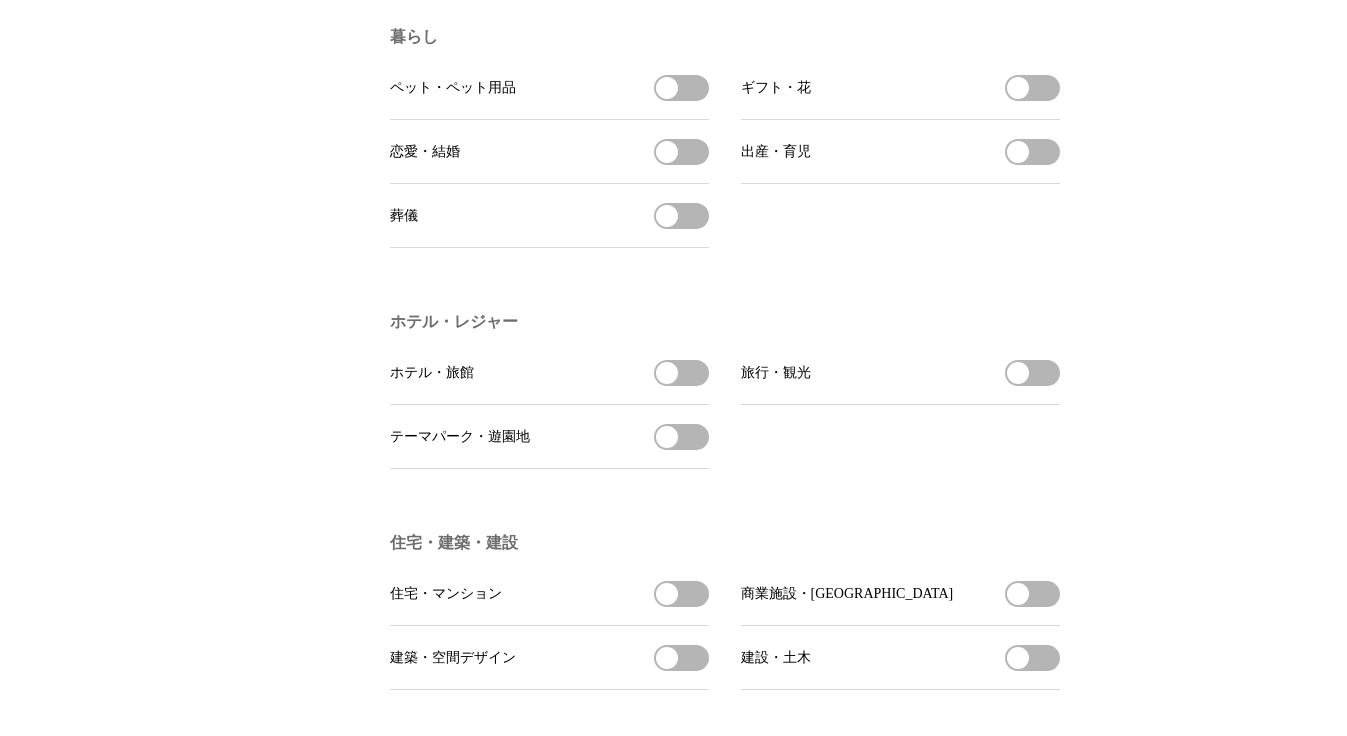 drag, startPoint x: 679, startPoint y: 426, endPoint x: 702, endPoint y: 421, distance: 23.537205 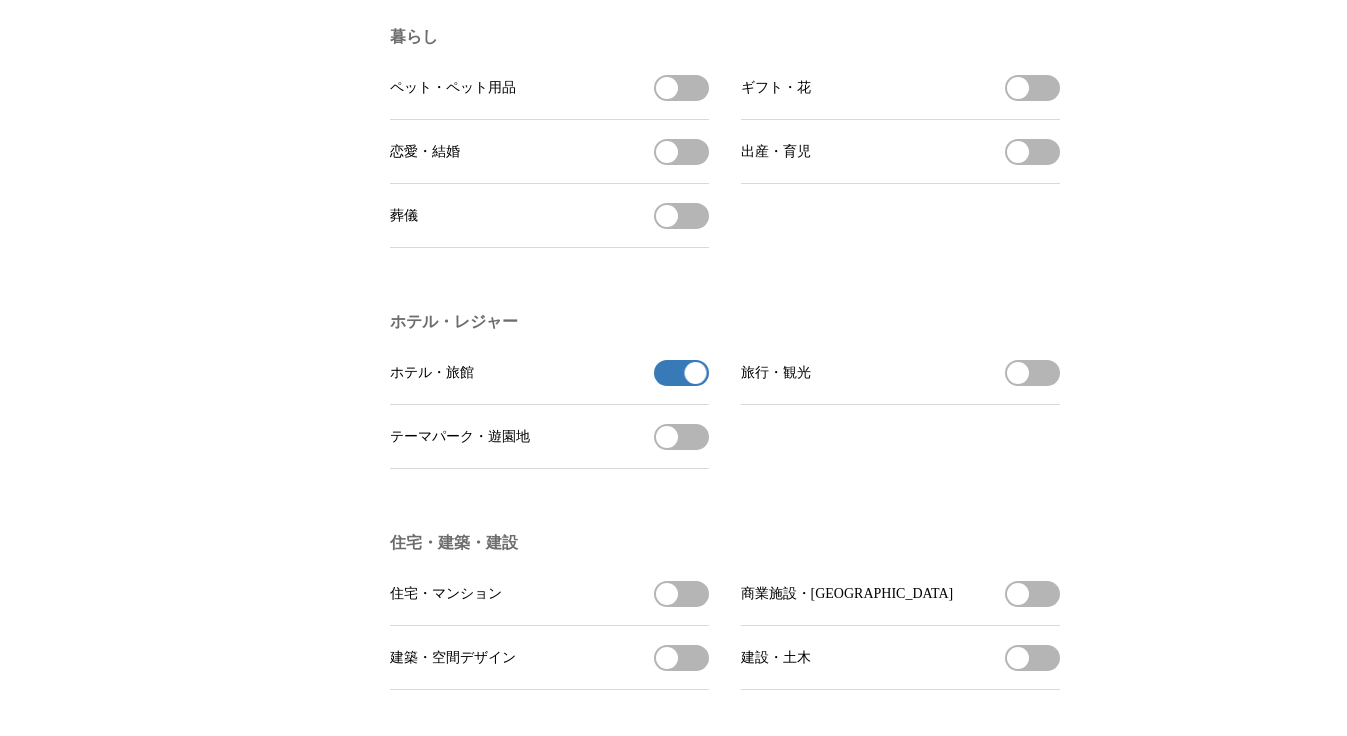 click at bounding box center [667, 437] 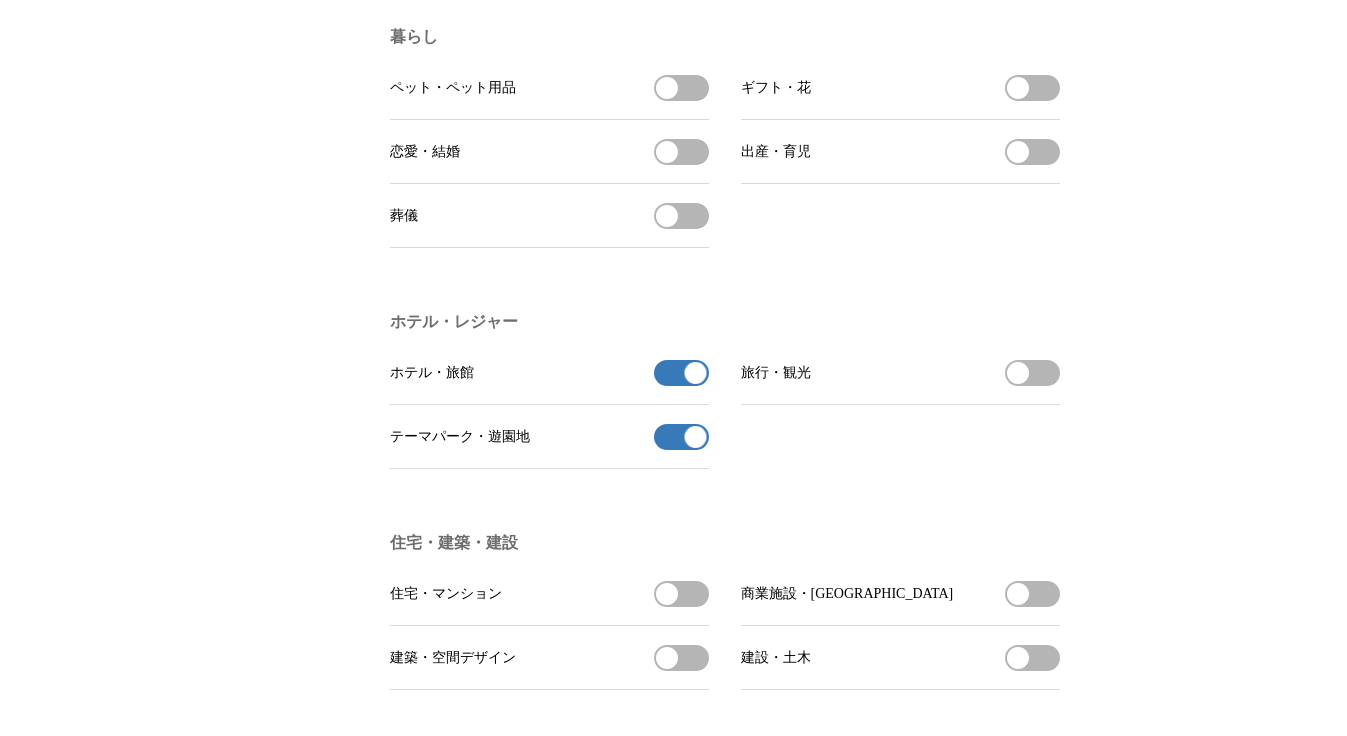 drag, startPoint x: 1019, startPoint y: 427, endPoint x: 1069, endPoint y: 429, distance: 50.039986 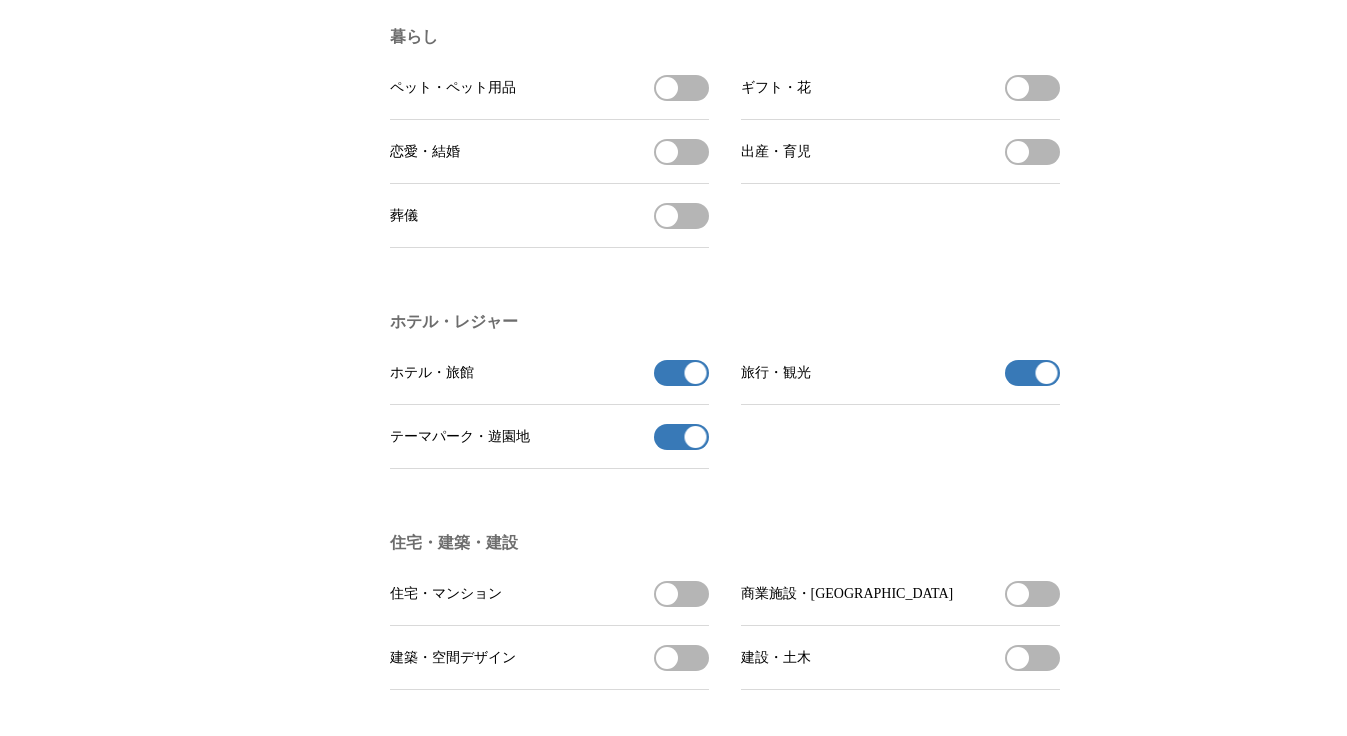 click on "住宅・マンションを受信する" at bounding box center (681, 594) 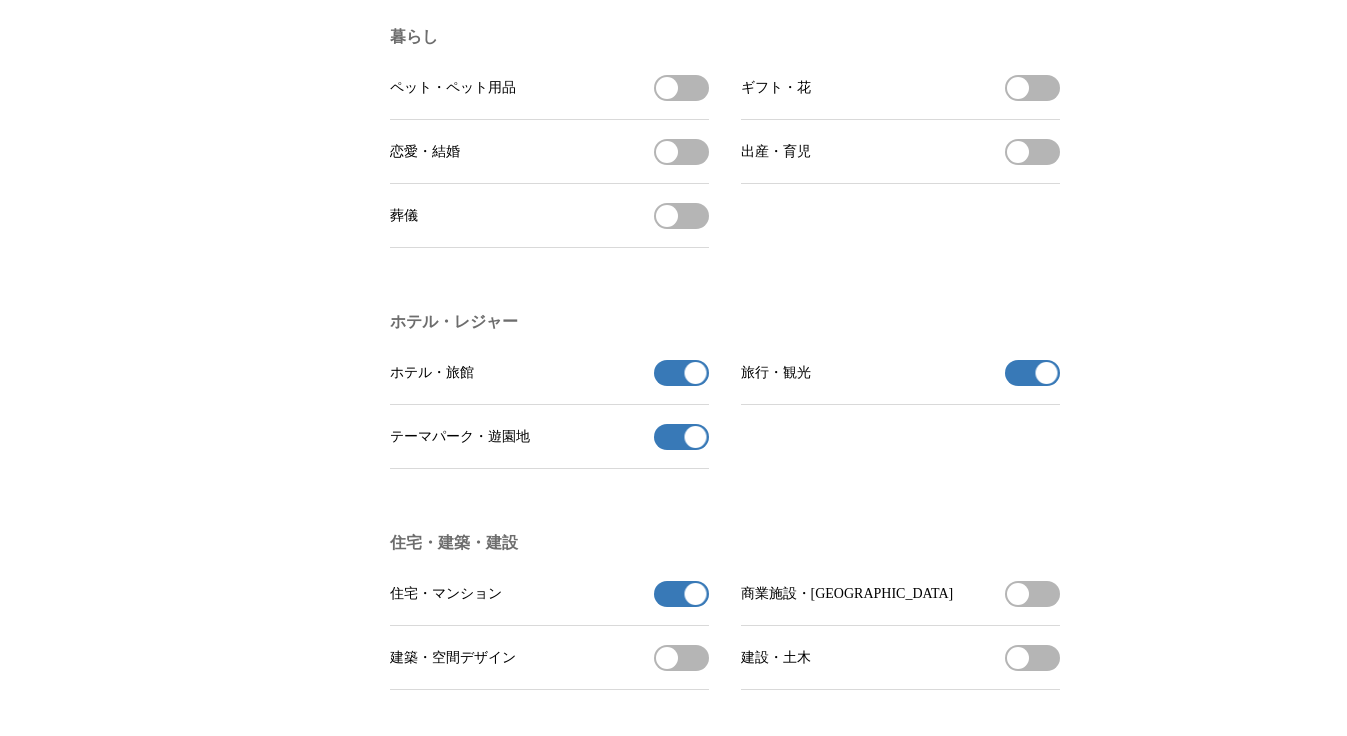 click on "商業施設・オフィスビルを受信する" at bounding box center [1032, 594] 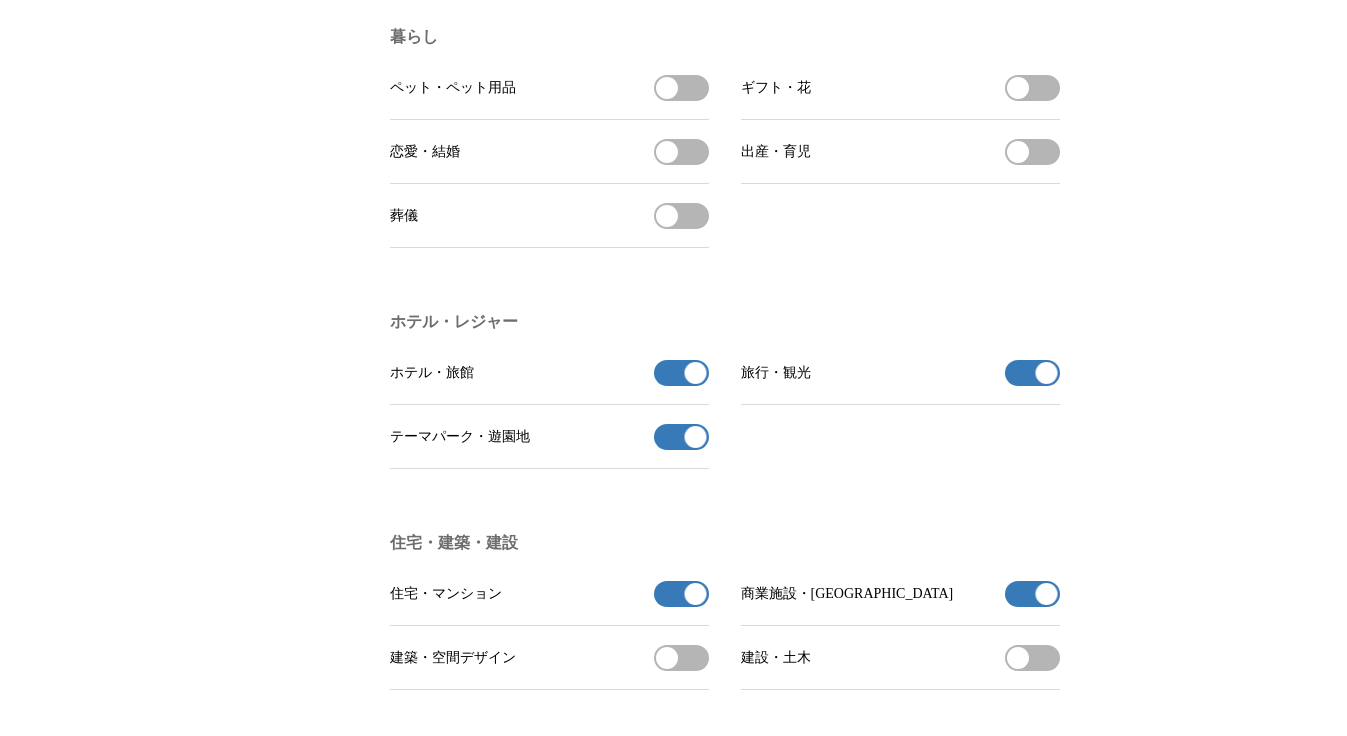 click on "建築・空間デザインを受信する" at bounding box center [681, 658] 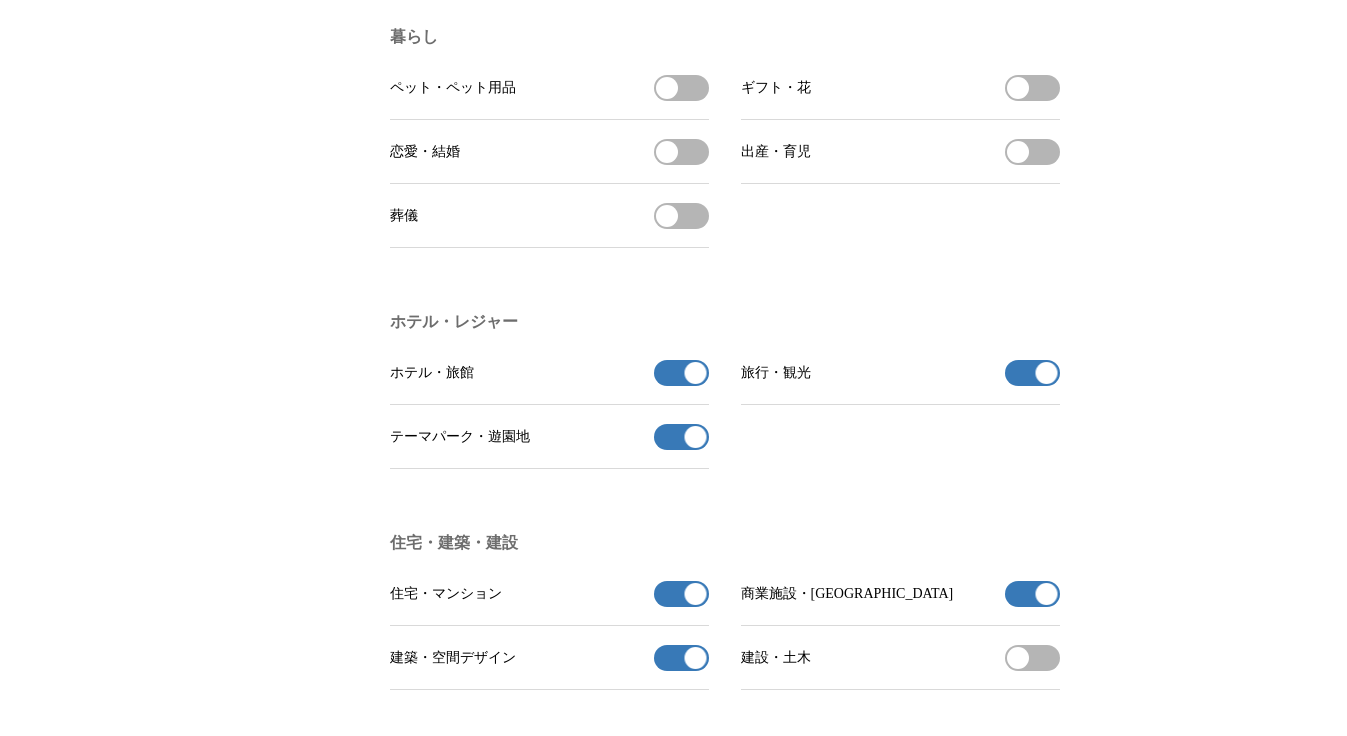 click on "建設・土木を受信する" at bounding box center [1032, 658] 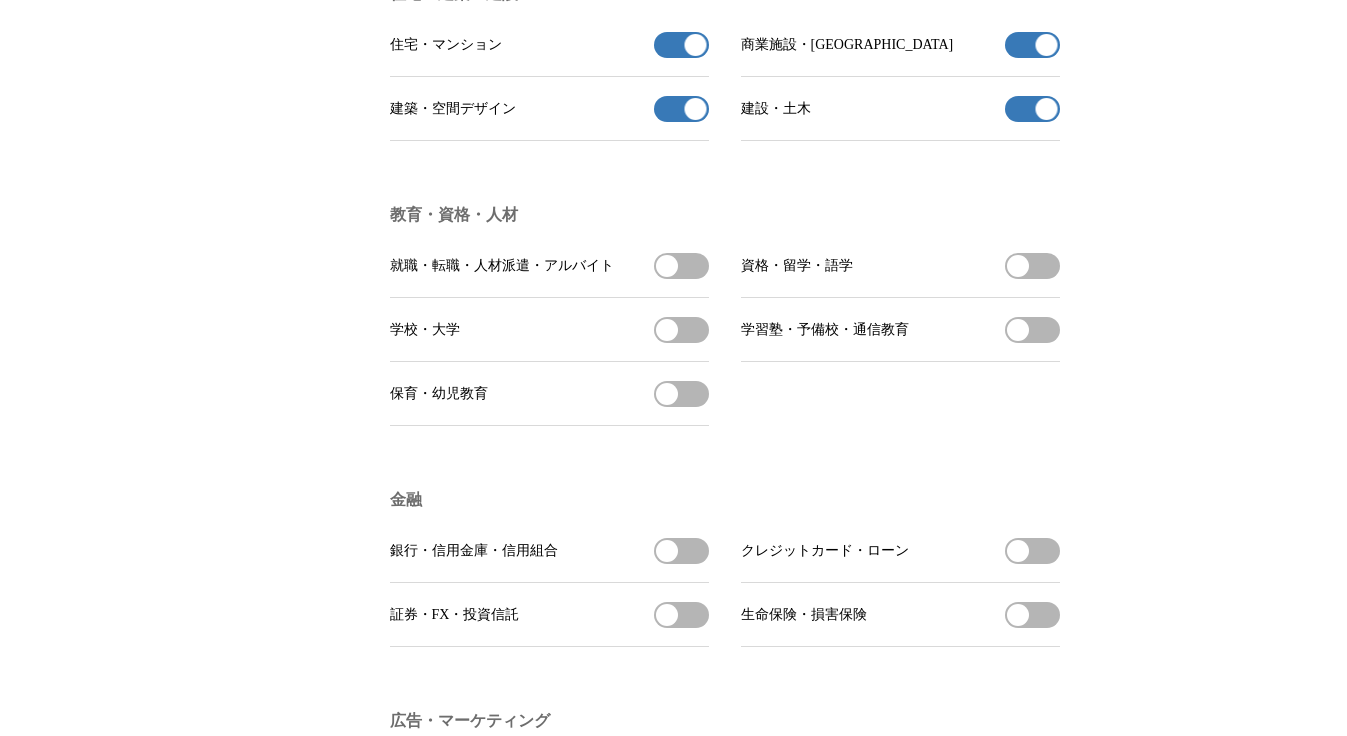 scroll, scrollTop: 4391, scrollLeft: 0, axis: vertical 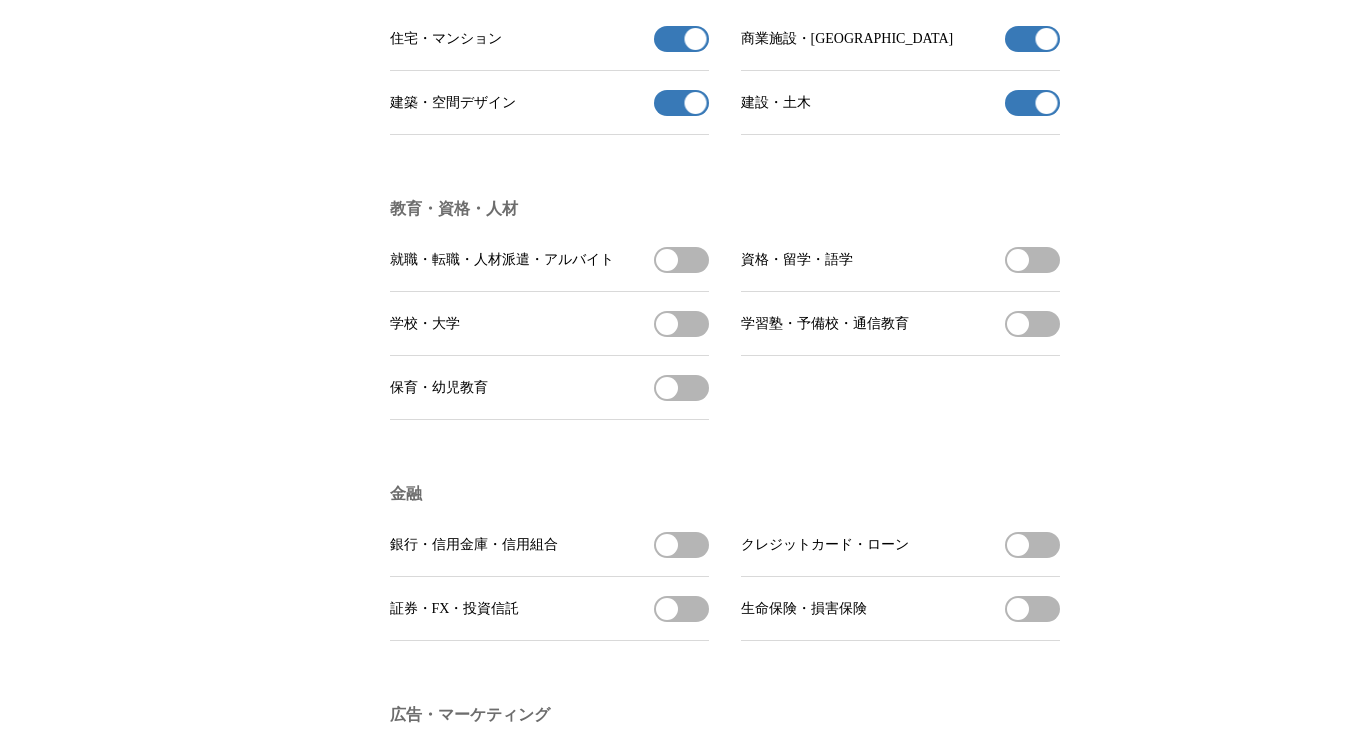 click on "学校・大学を受信する" at bounding box center (681, 324) 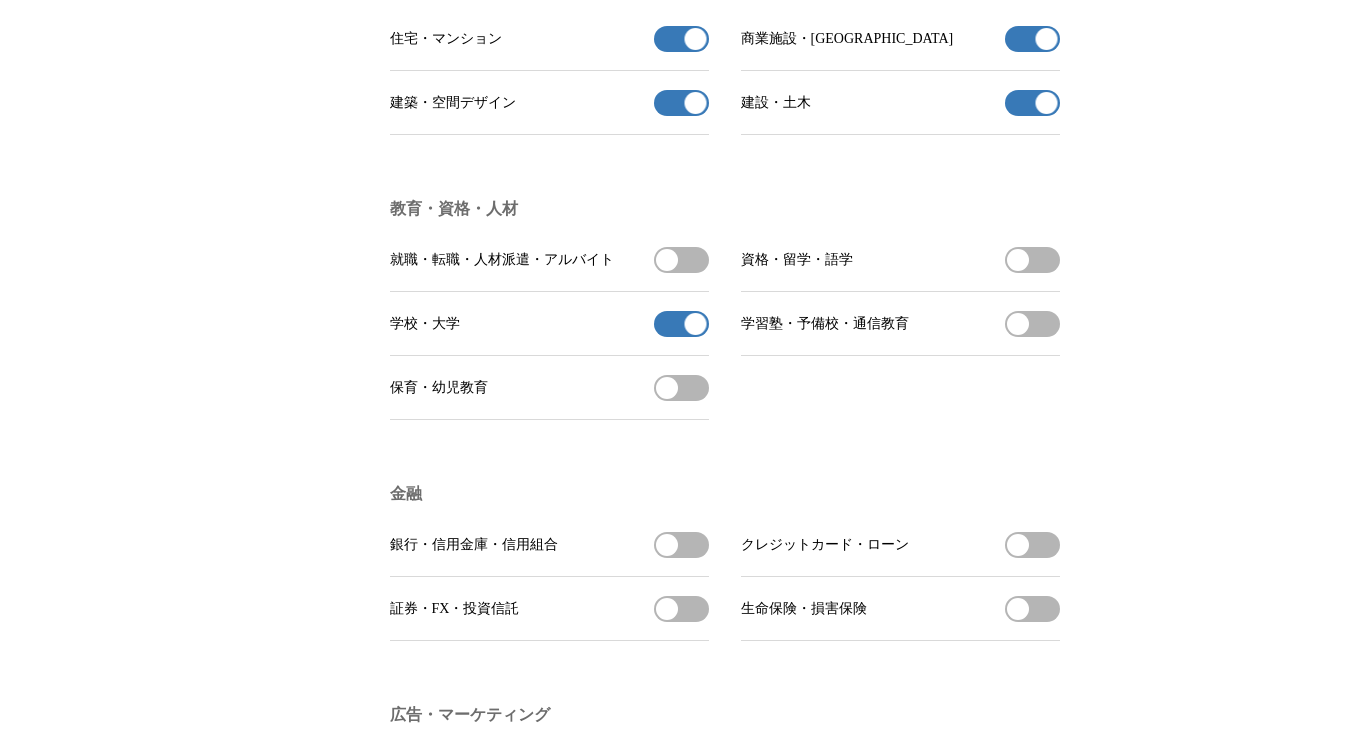 click on "保育・幼児教育を受信する" at bounding box center (681, 388) 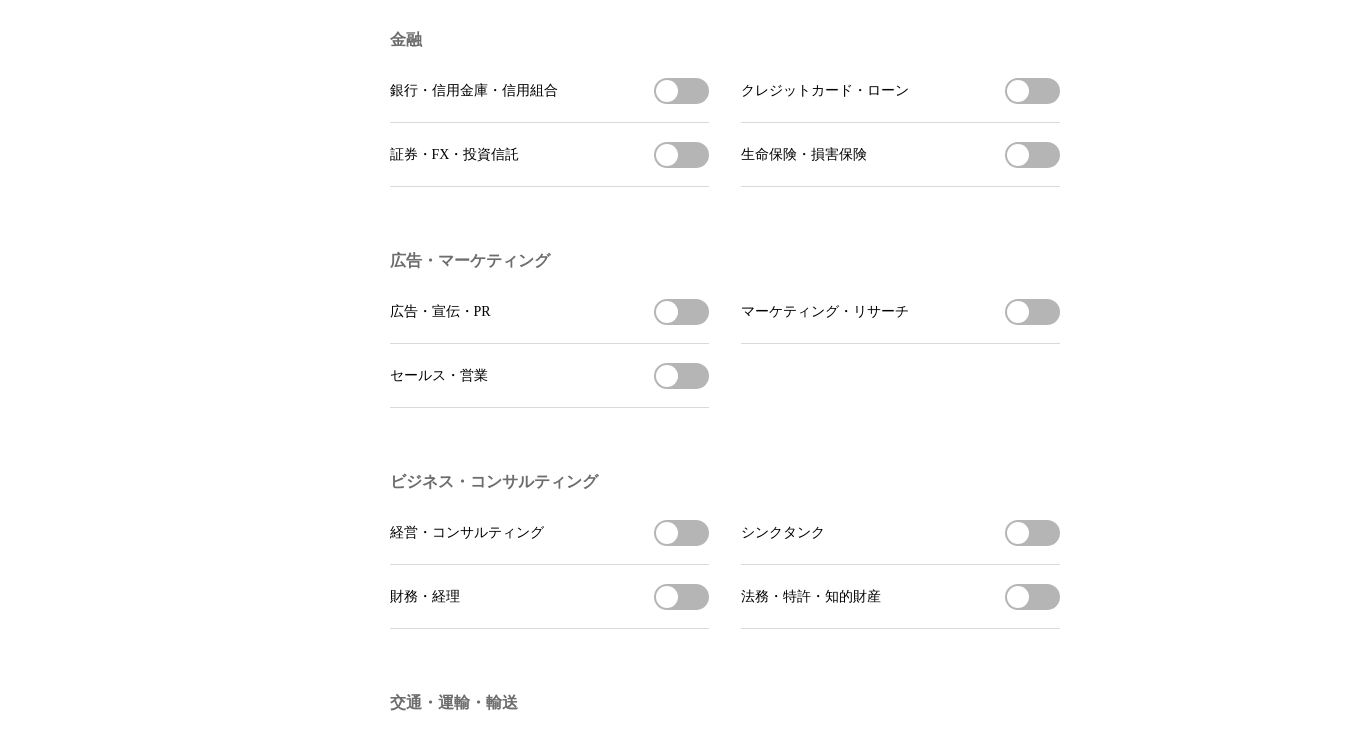 scroll, scrollTop: 4896, scrollLeft: 0, axis: vertical 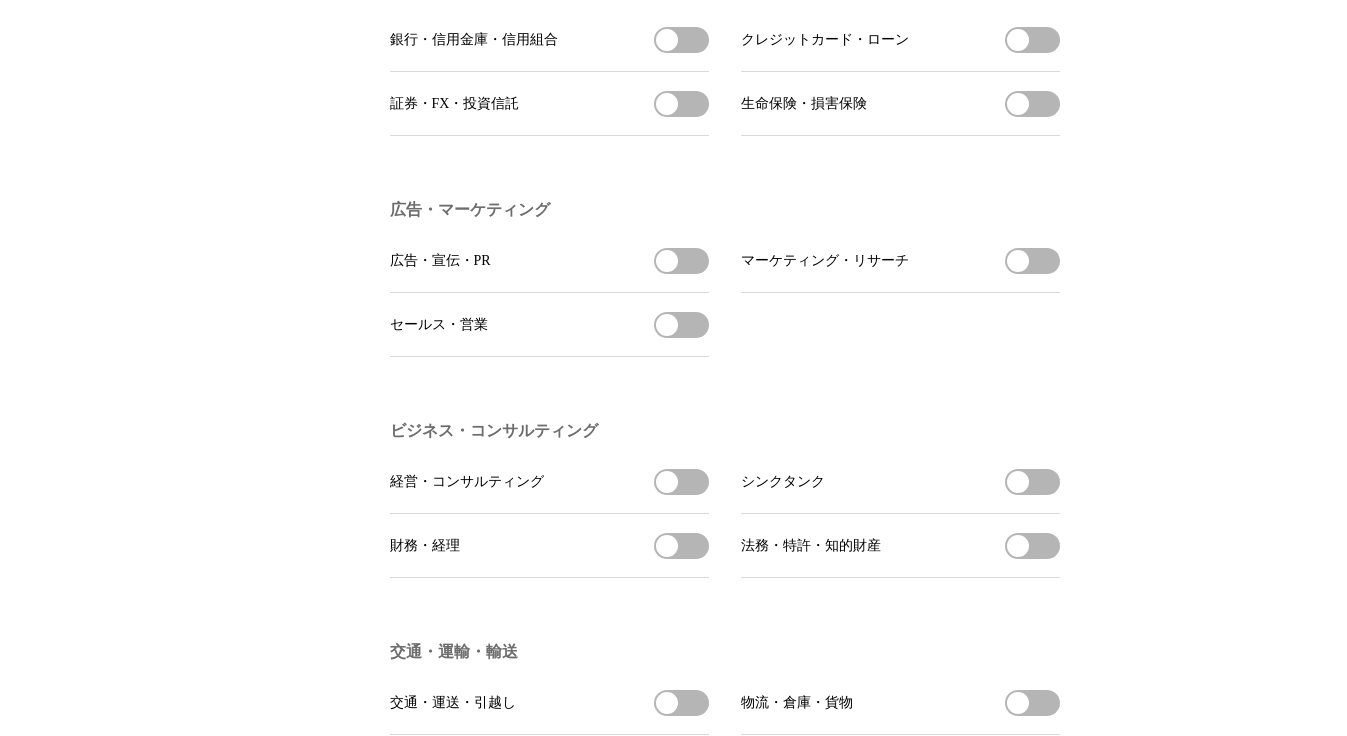 click on "広告・宣伝・PRを受信する" at bounding box center [681, 261] 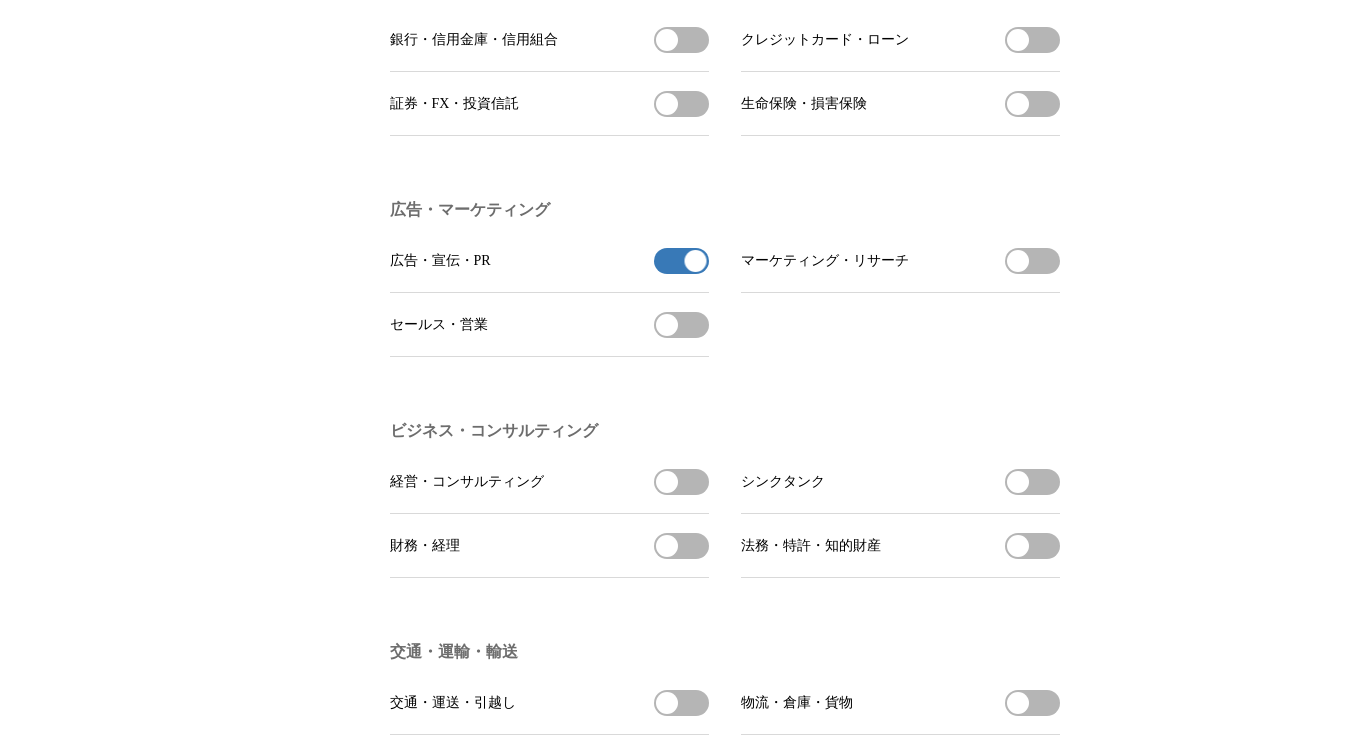 click on "セールス・営業を受信する" at bounding box center [681, 325] 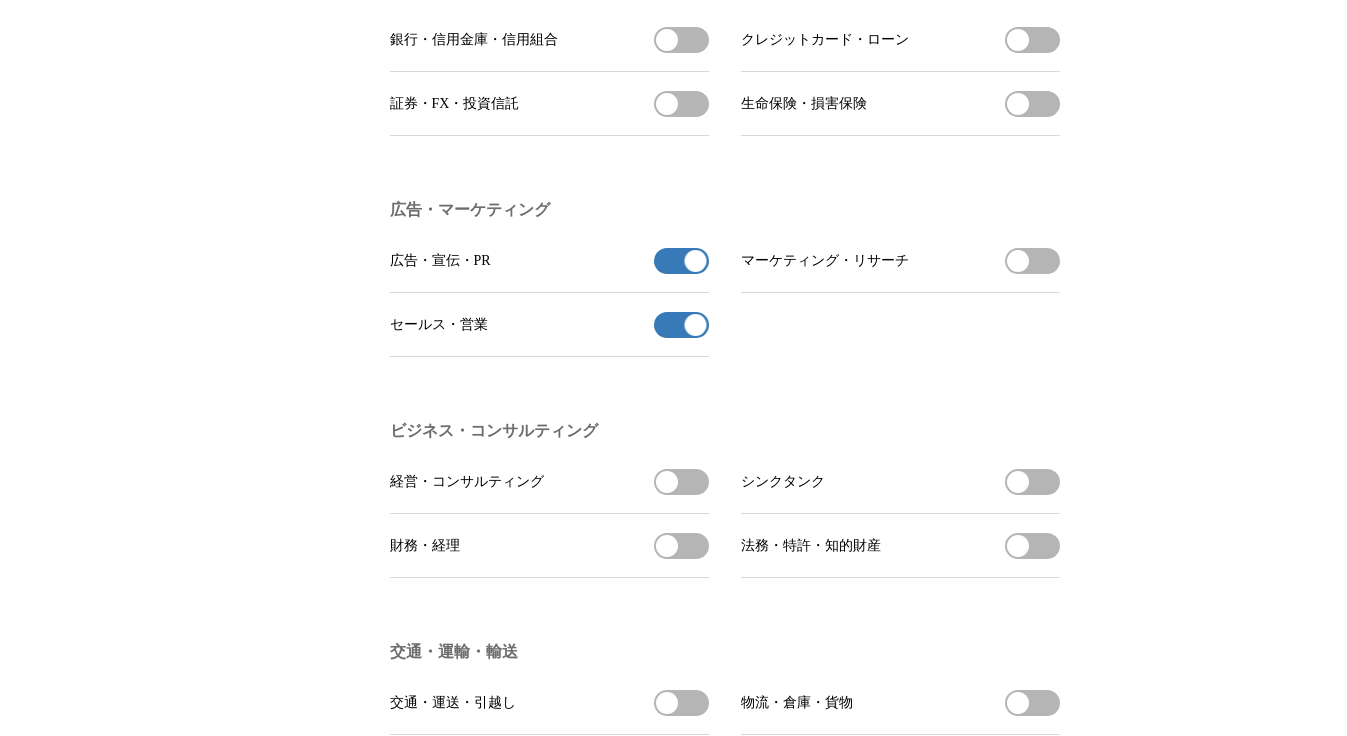 click on "経営・コンサルティングを受信する" at bounding box center [681, 482] 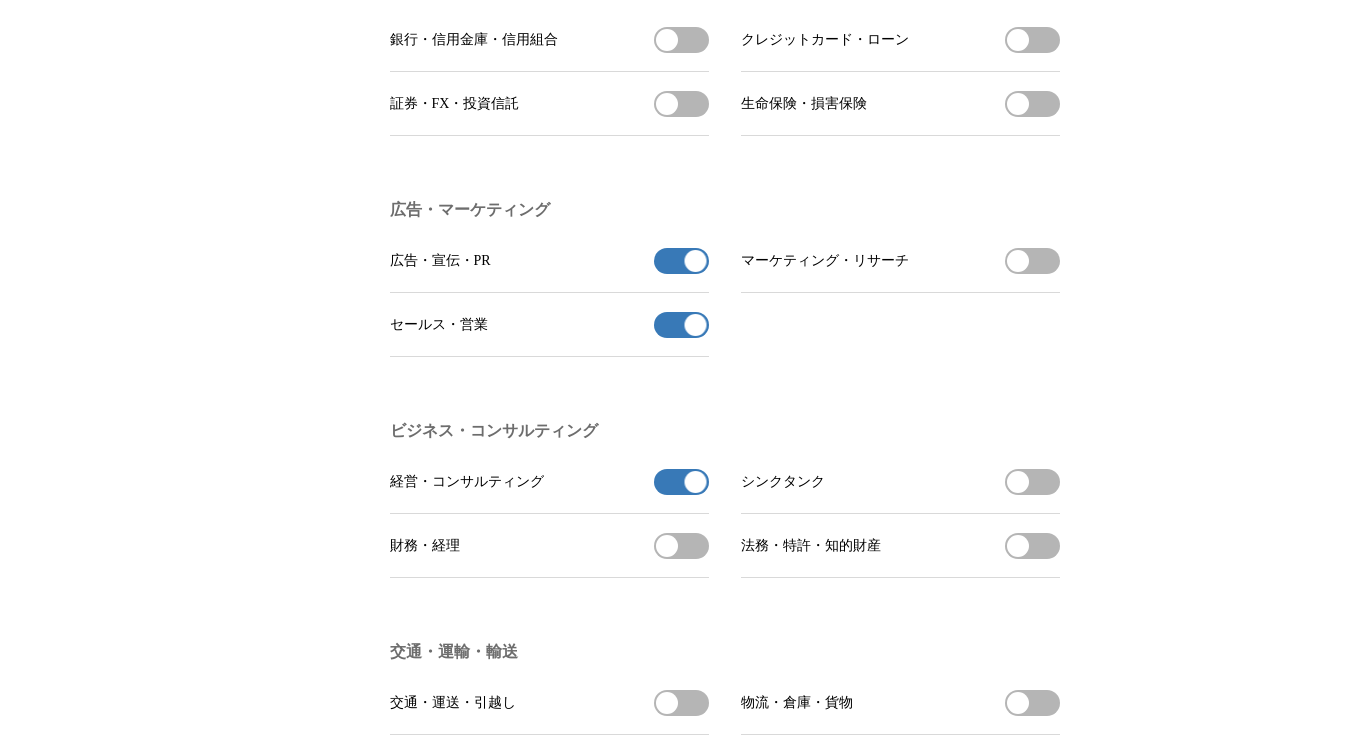 click on "シンクタンクを受信する" at bounding box center (1032, 482) 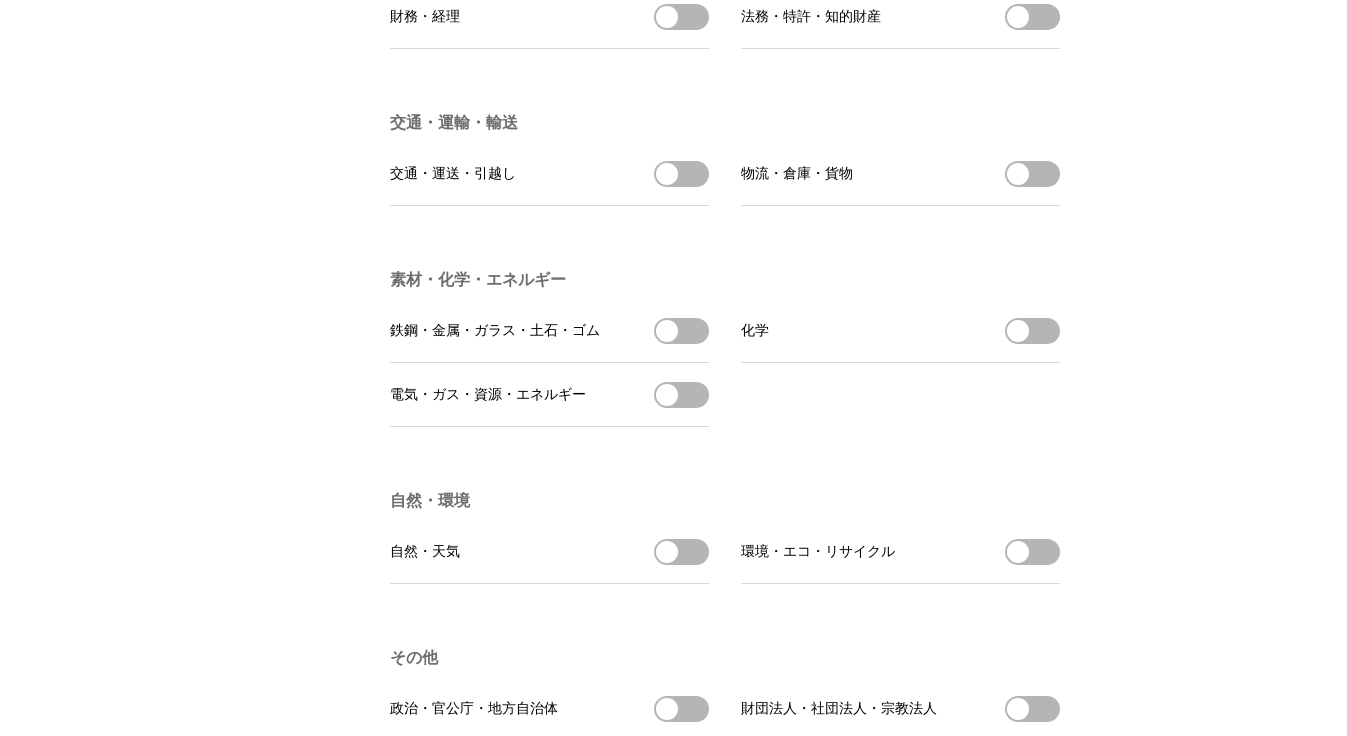 scroll, scrollTop: 5415, scrollLeft: 0, axis: vertical 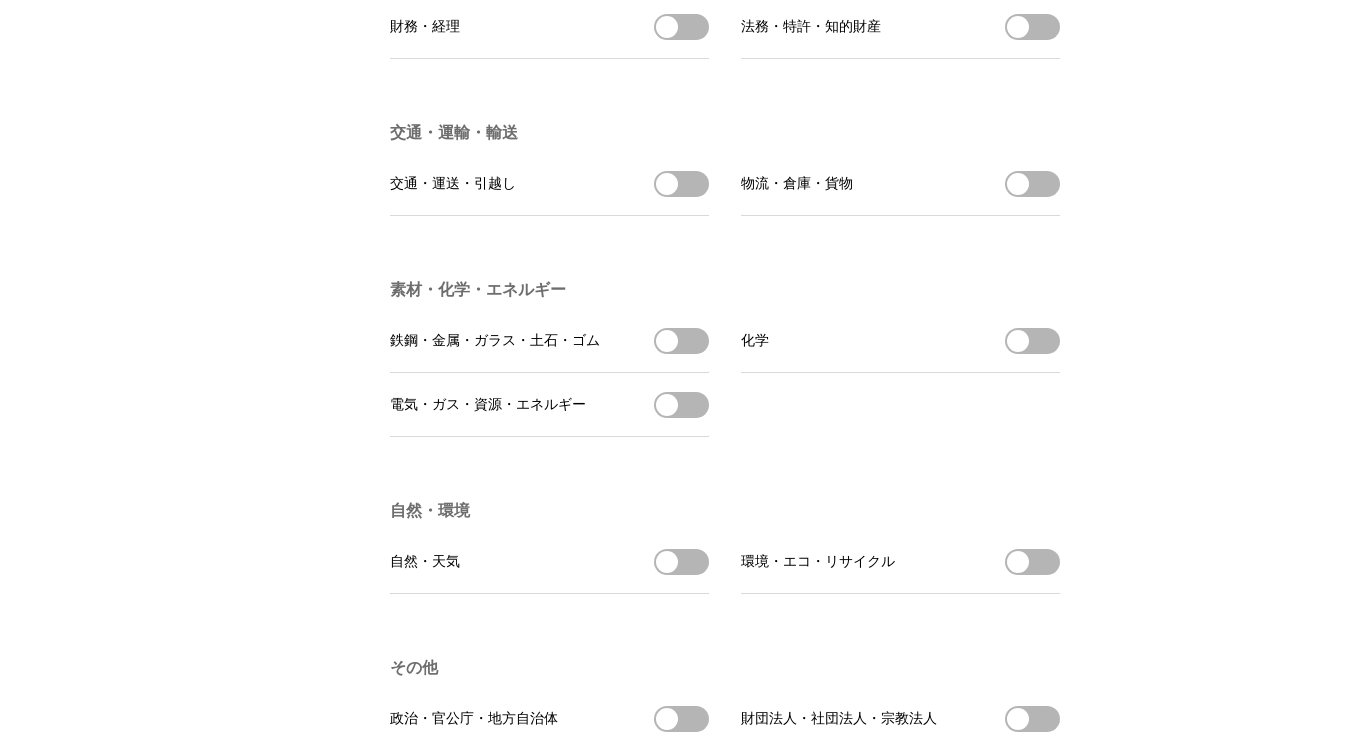 click on "鉄鋼・金属・ガラス・土石・ゴム 鉄鋼・金属・ガラス・土石・ゴムを受信する" at bounding box center [549, 341] 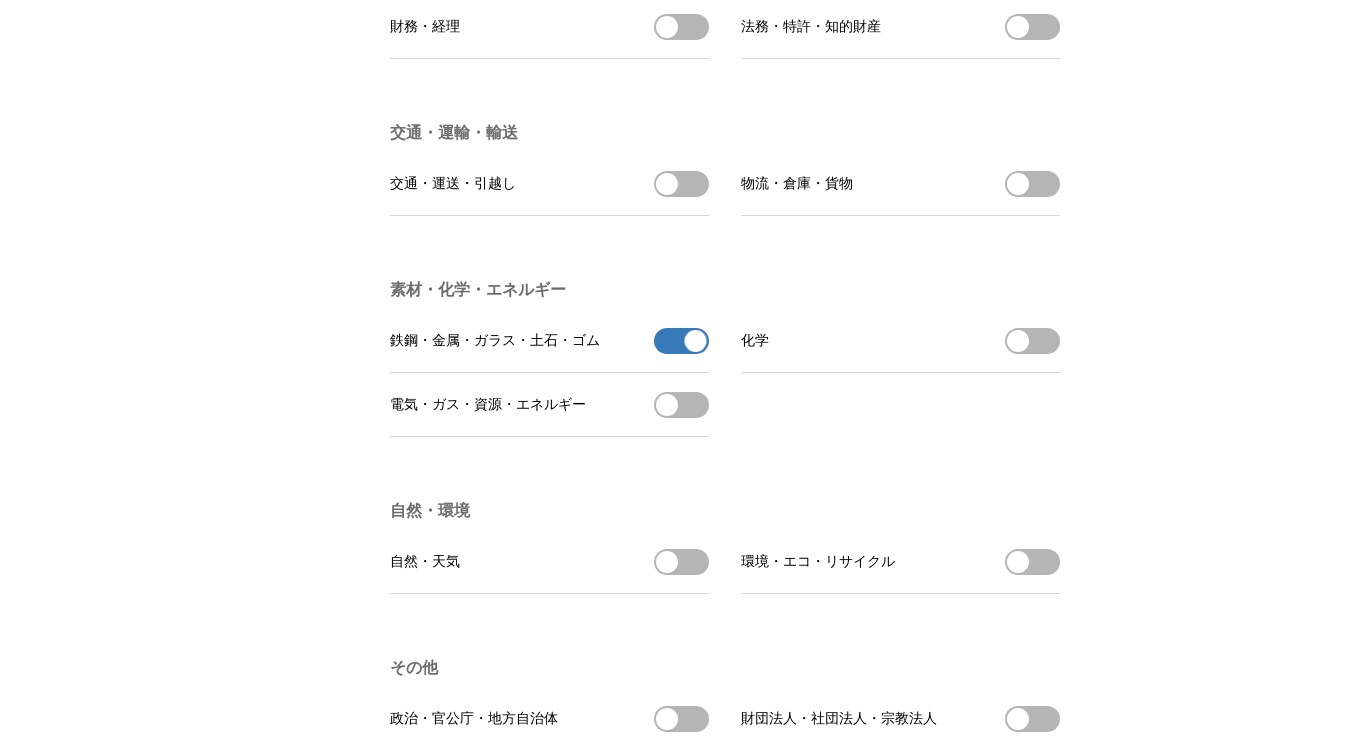 click on "電気・ガス・資源・エネルギーを受信する" at bounding box center [681, 405] 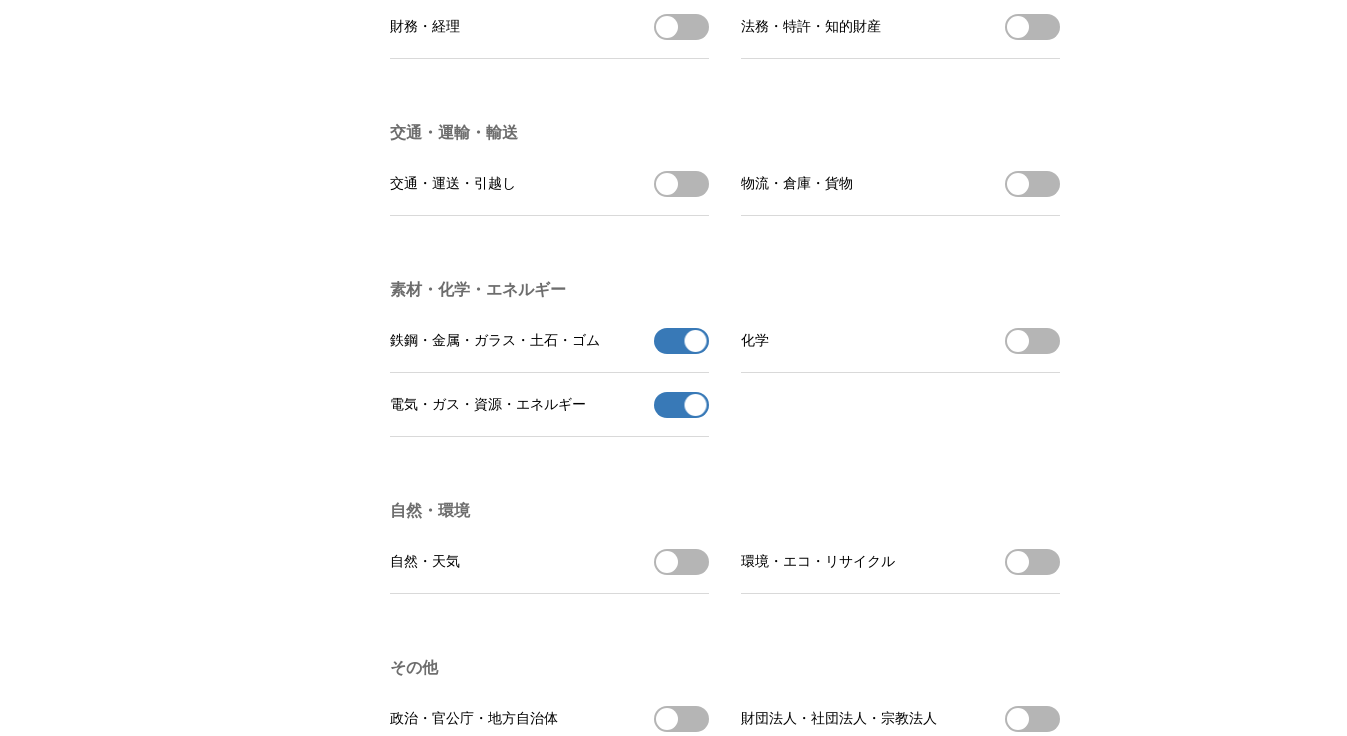click on "化学を受信する" at bounding box center (1032, 341) 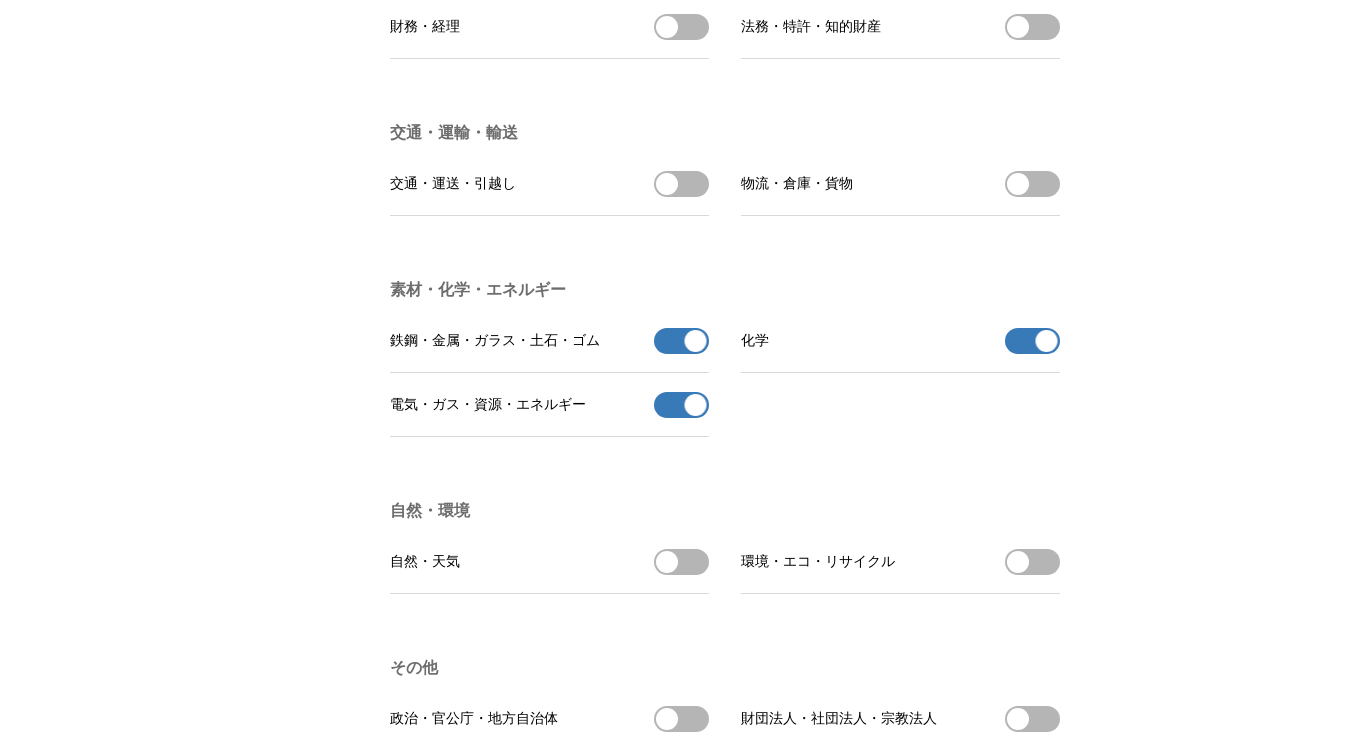 click on "交通・運送・引越しを受信する" at bounding box center [681, 184] 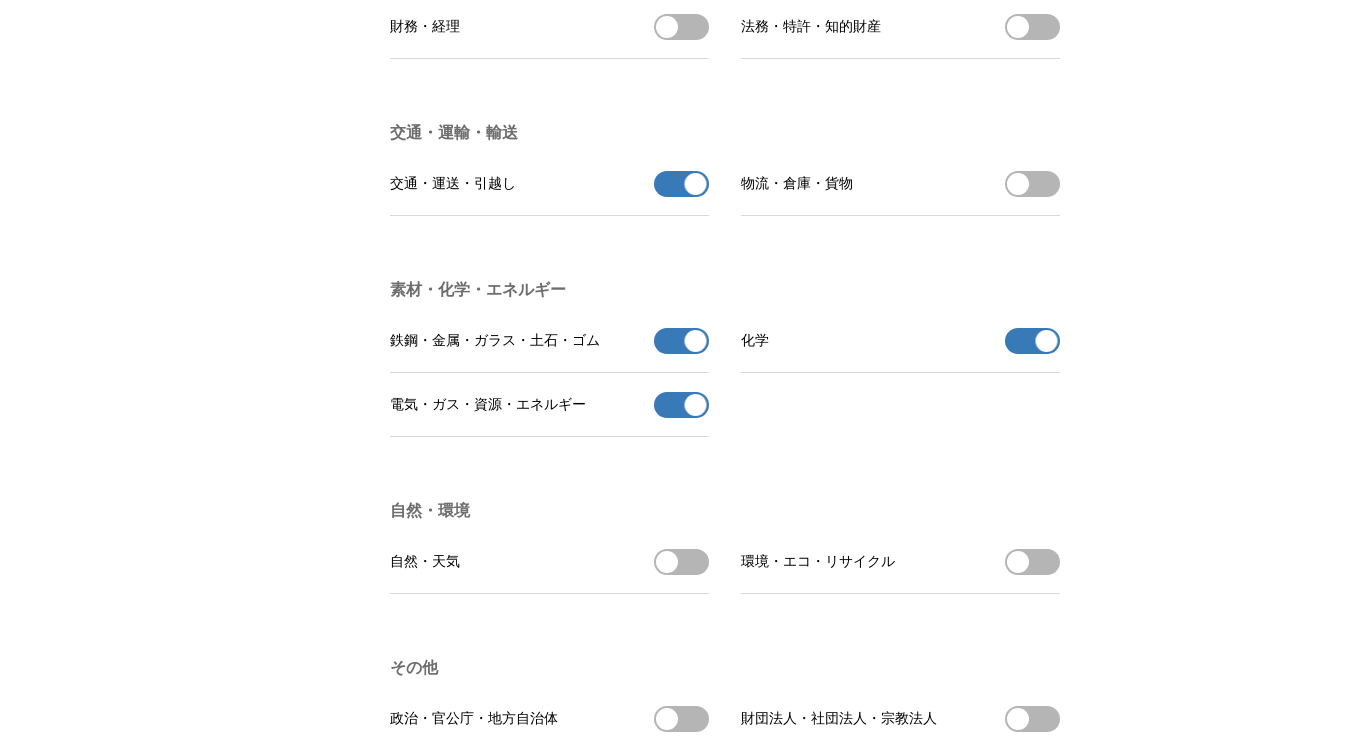 click on "物流・倉庫・貨物を受信する" at bounding box center (1032, 184) 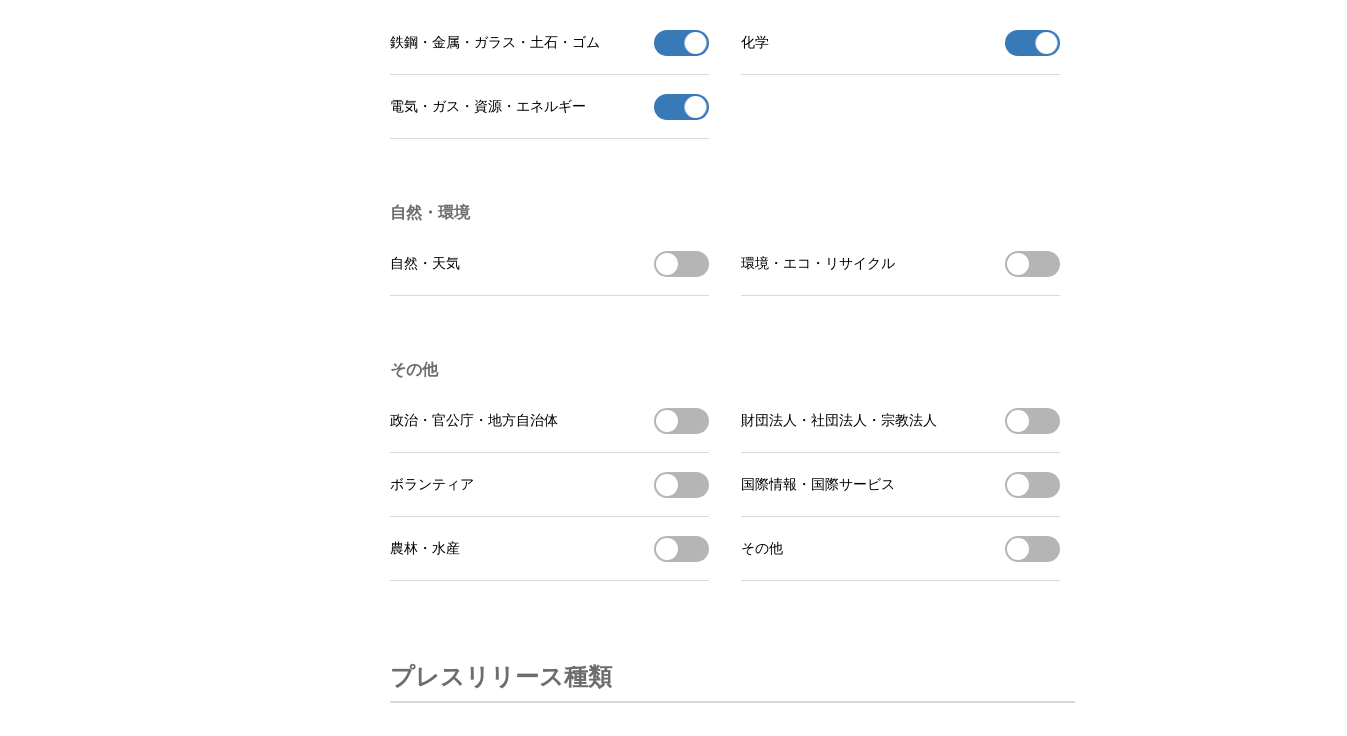 scroll, scrollTop: 5749, scrollLeft: 0, axis: vertical 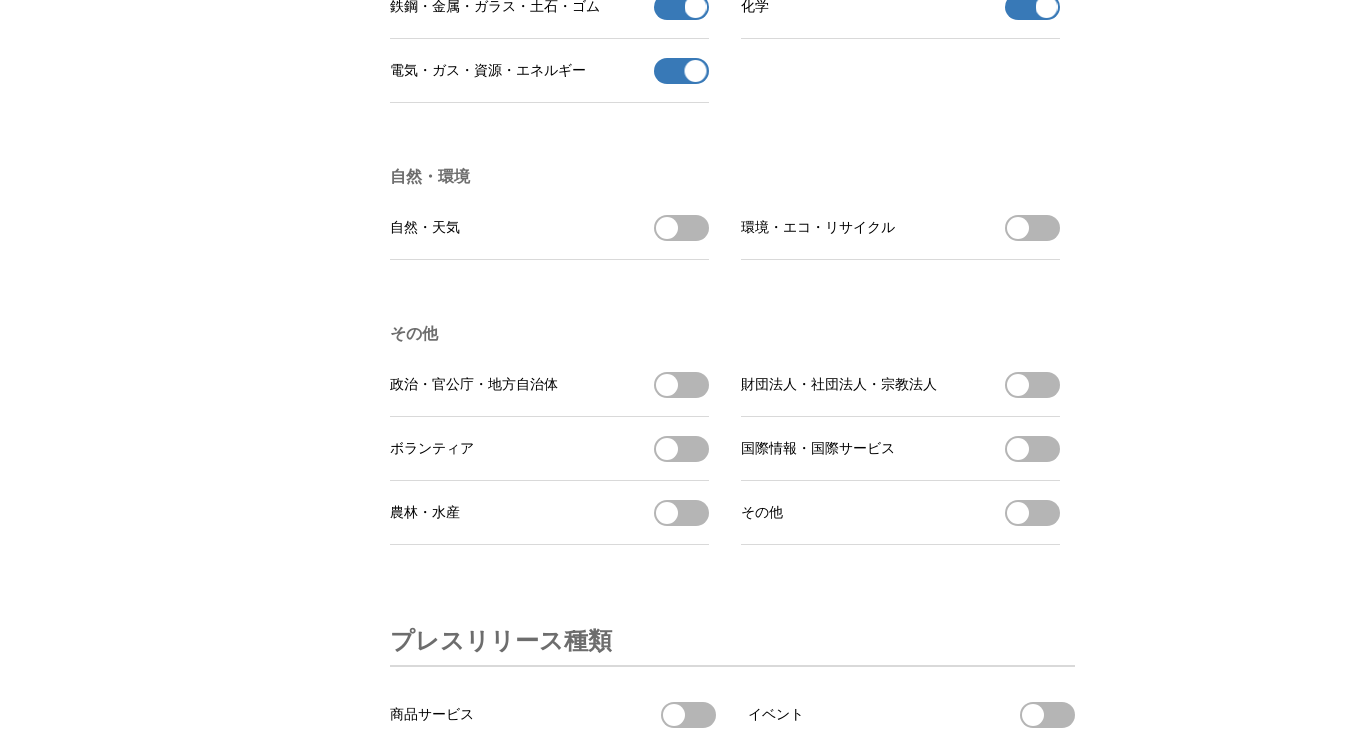 click on "政治・官公庁・地方自治体を受信する" at bounding box center [681, 385] 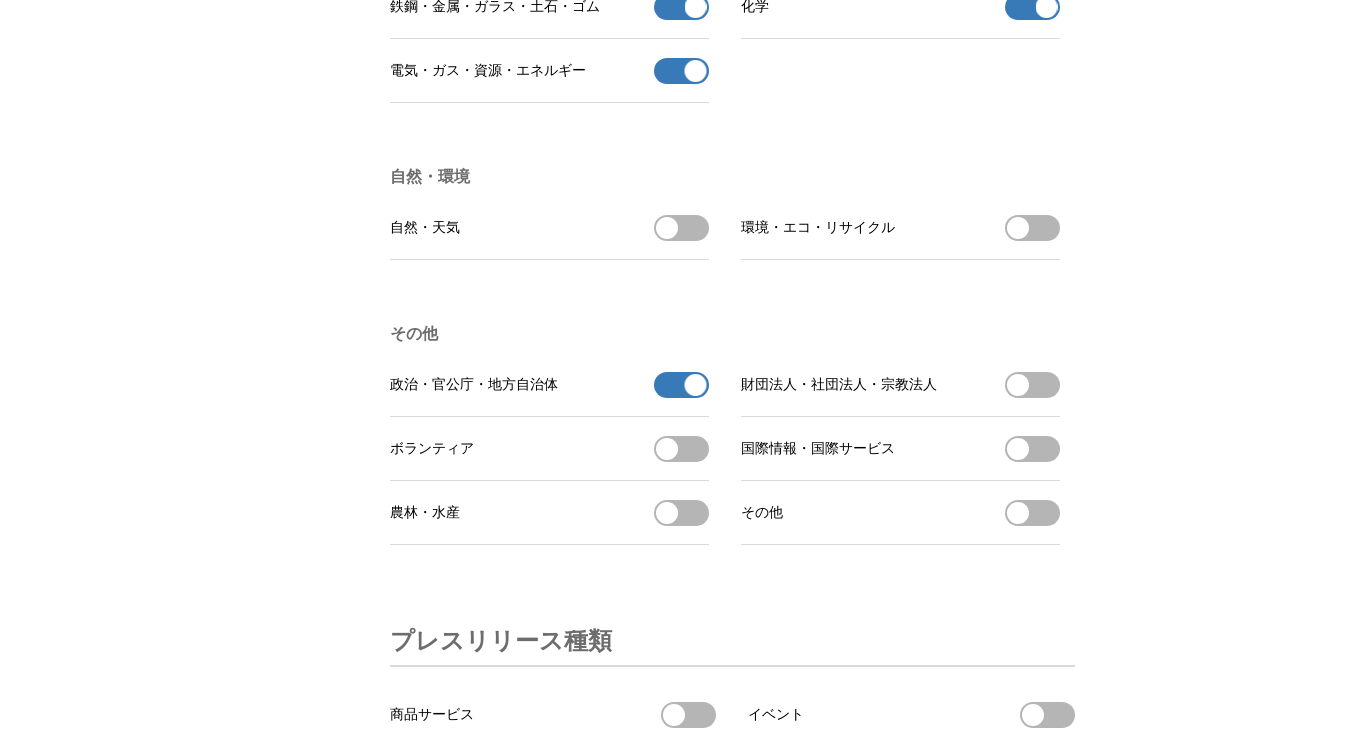 click on "農林・水産を受信する" at bounding box center (681, 513) 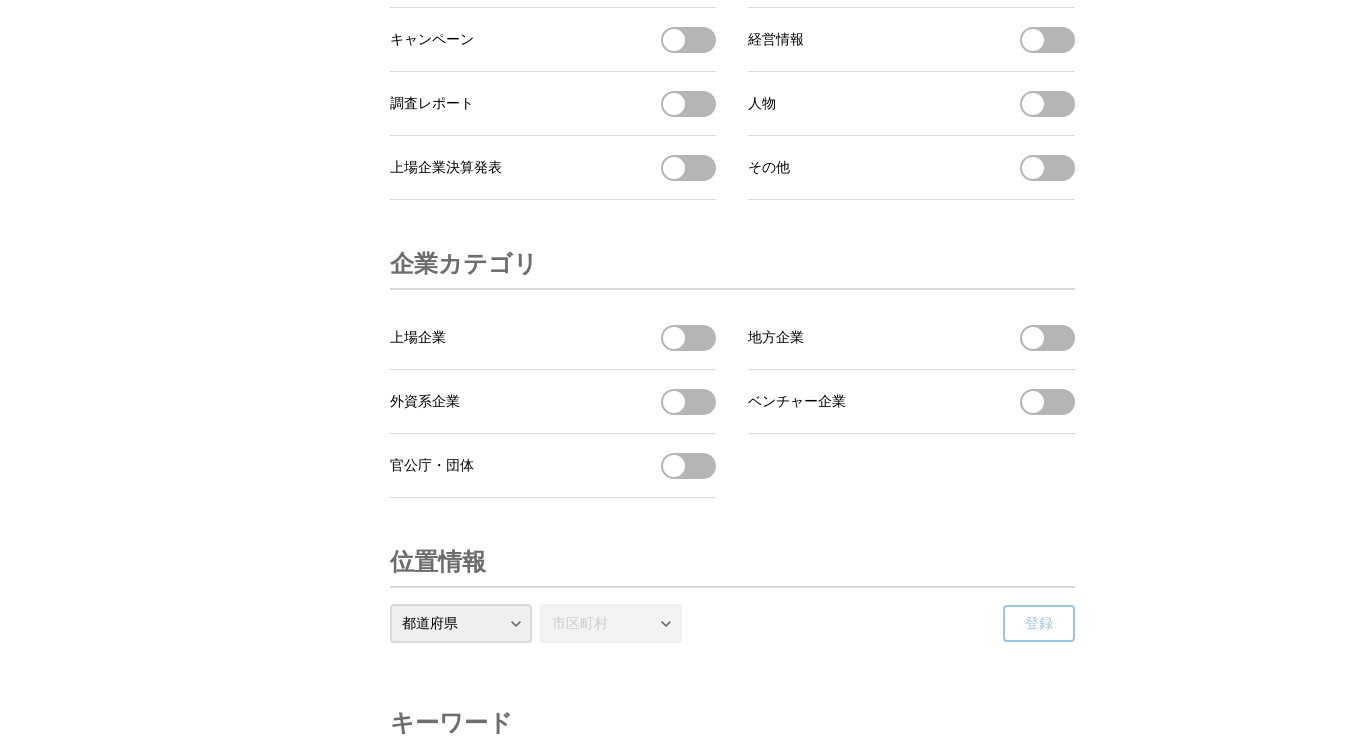 scroll, scrollTop: 6483, scrollLeft: 0, axis: vertical 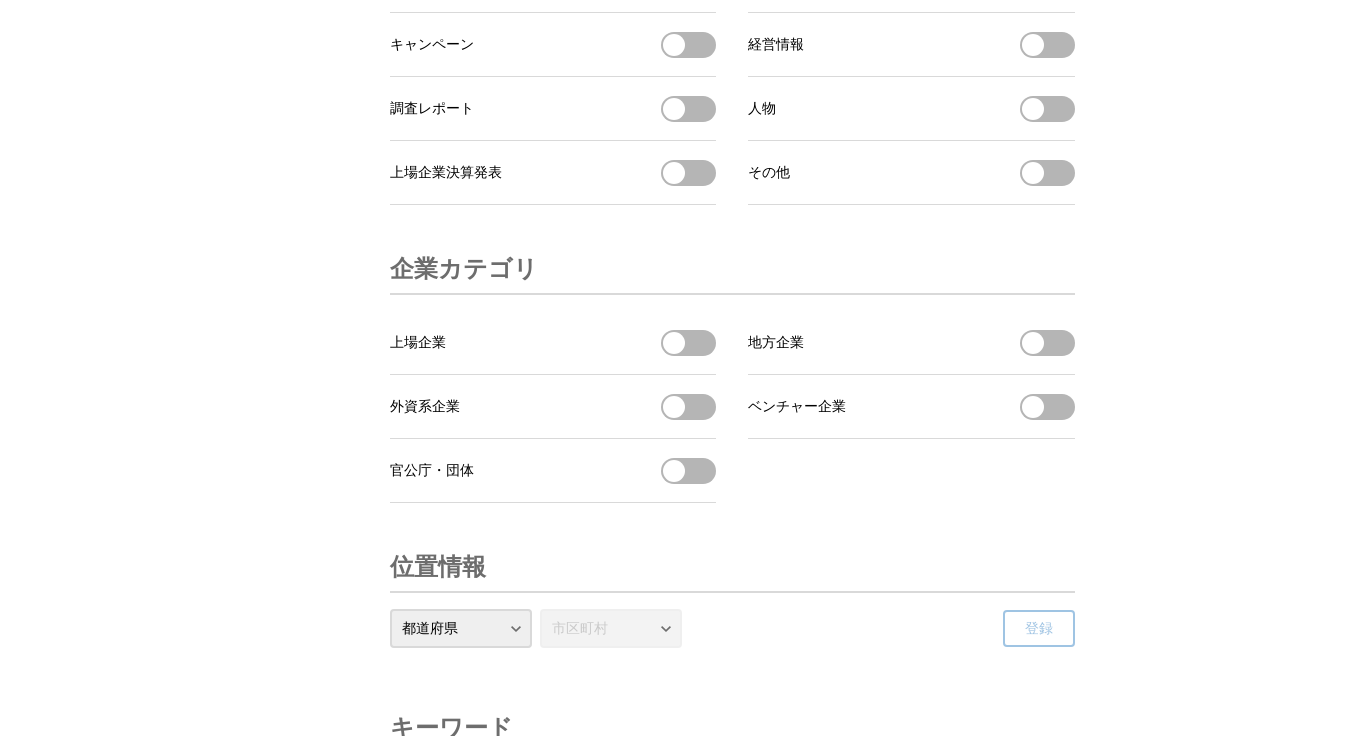 click on "上場企業を受信する" at bounding box center (688, 343) 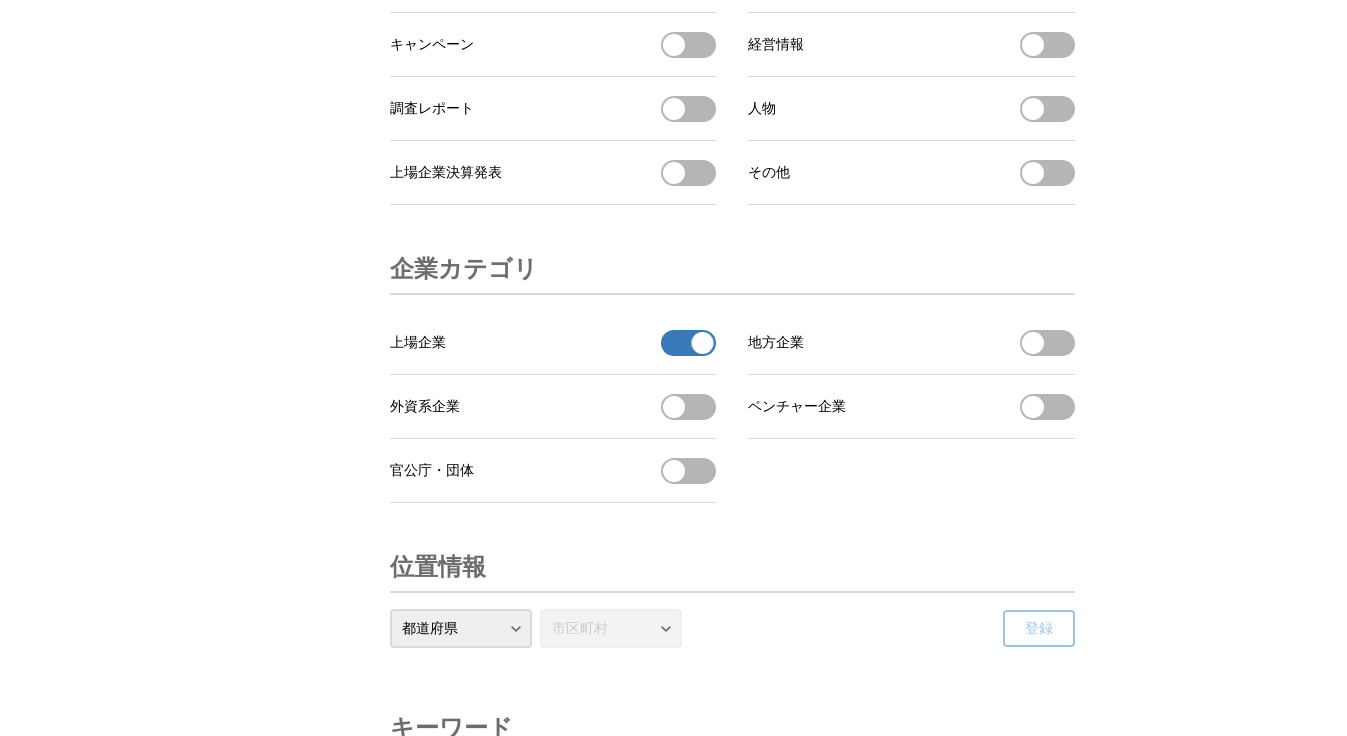 click on "地方企業を受信する" at bounding box center [1047, 343] 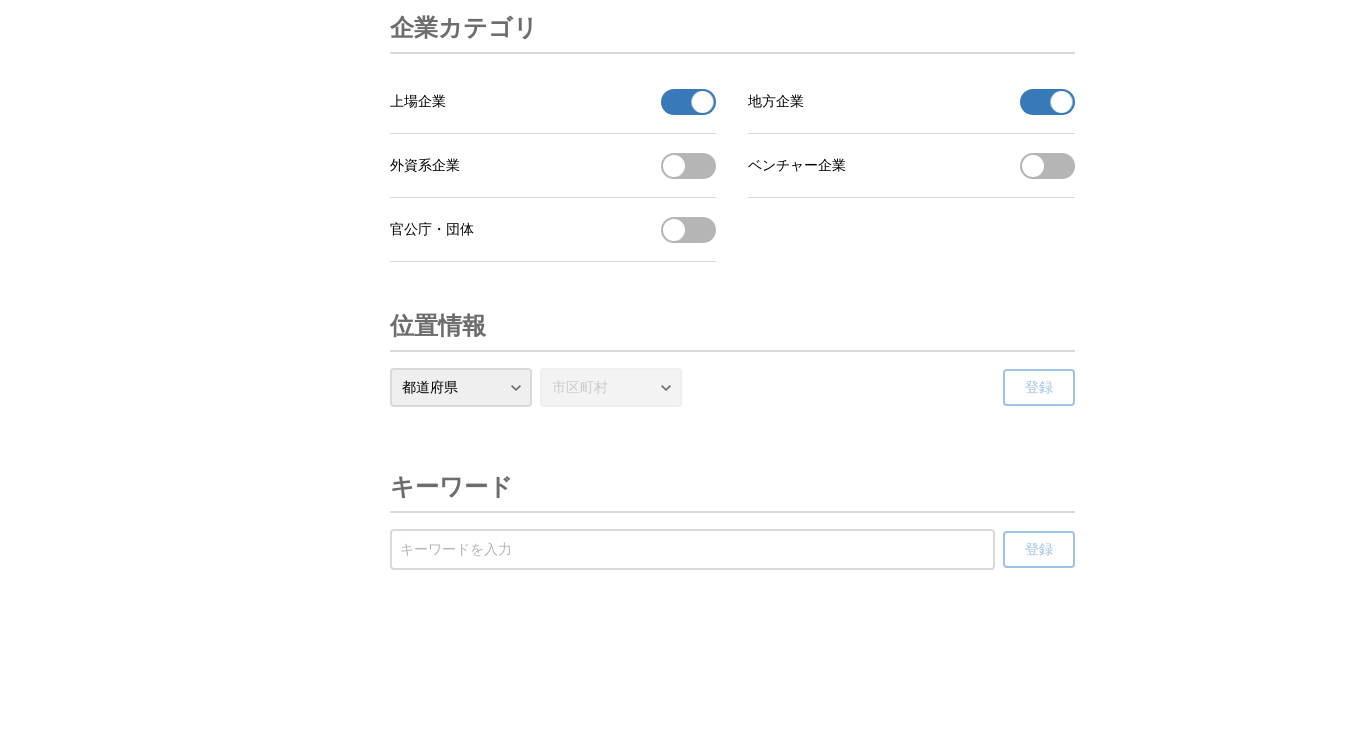 scroll, scrollTop: 6808, scrollLeft: 0, axis: vertical 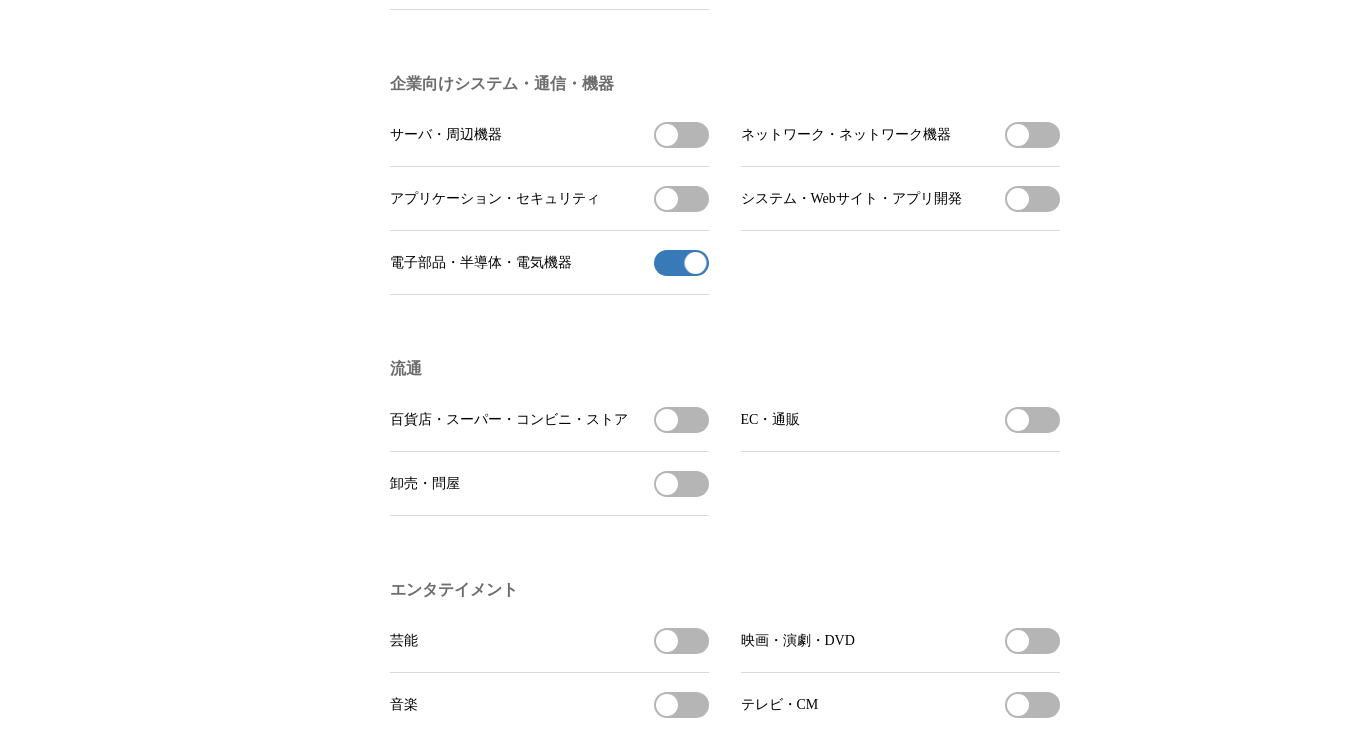 click on "百貨店・スーパー・コンビニ・ストアを受信する" at bounding box center (681, 420) 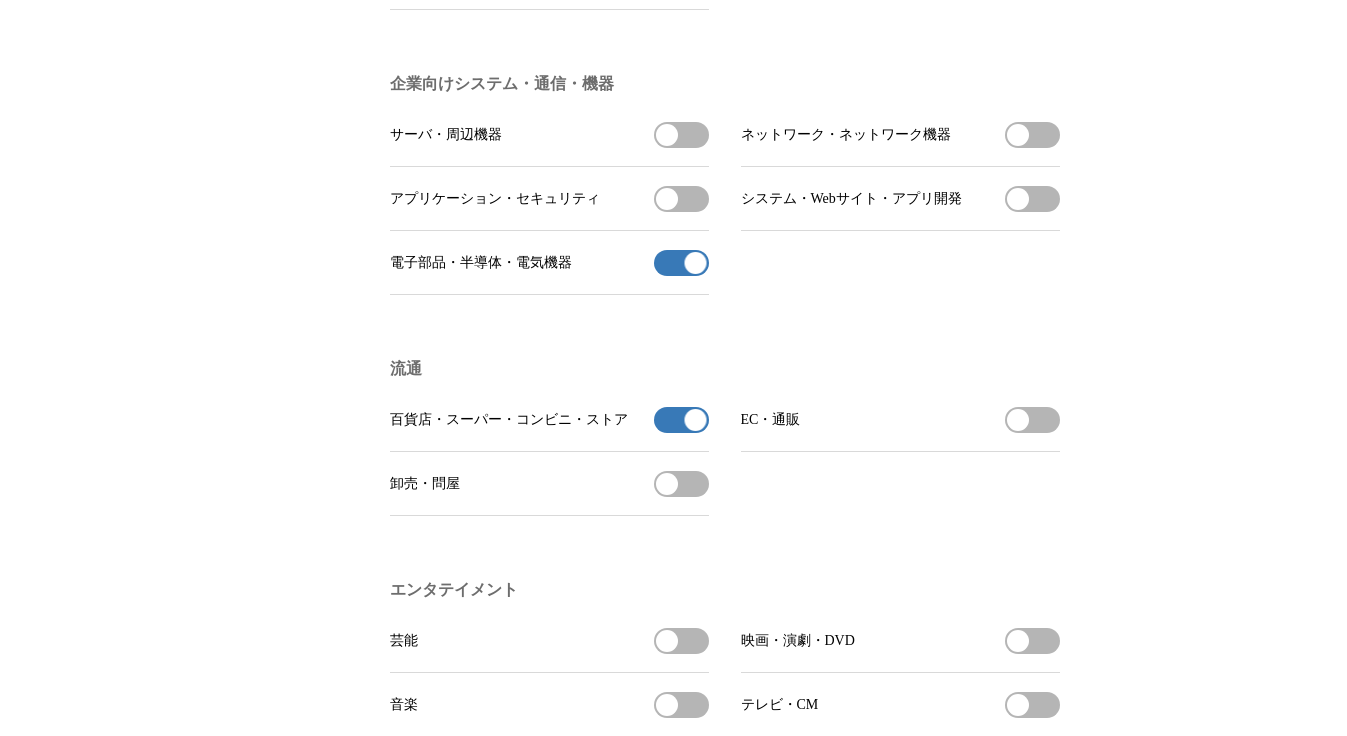 scroll, scrollTop: 1036, scrollLeft: 0, axis: vertical 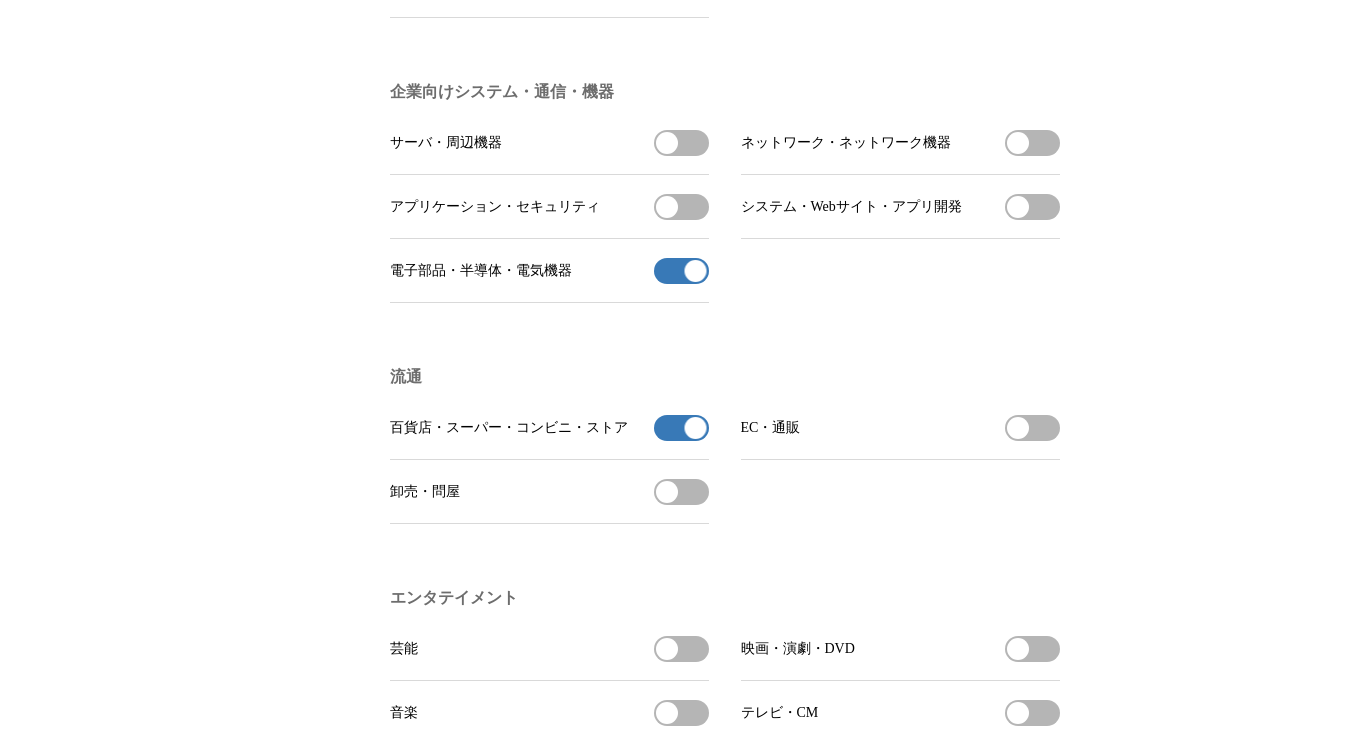click on "卸売・問屋を受信する" at bounding box center [681, 492] 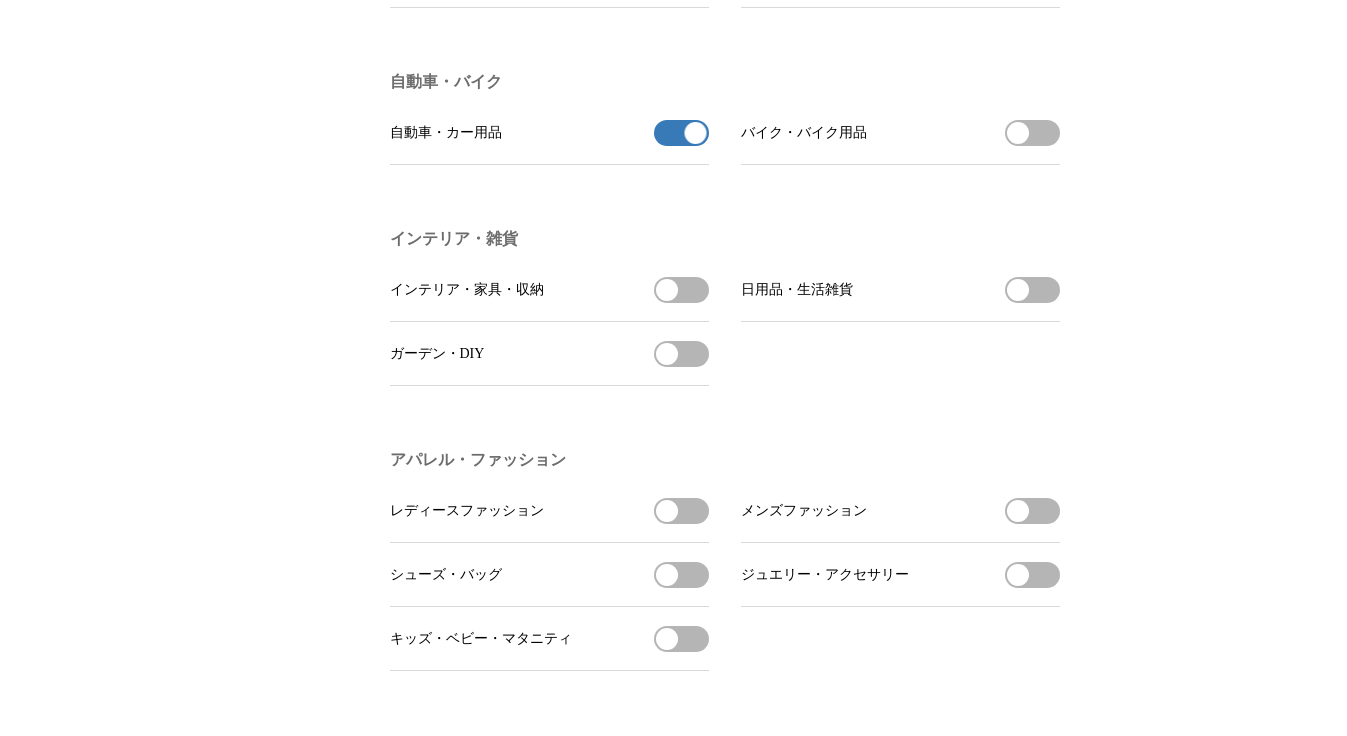 scroll, scrollTop: 2377, scrollLeft: 0, axis: vertical 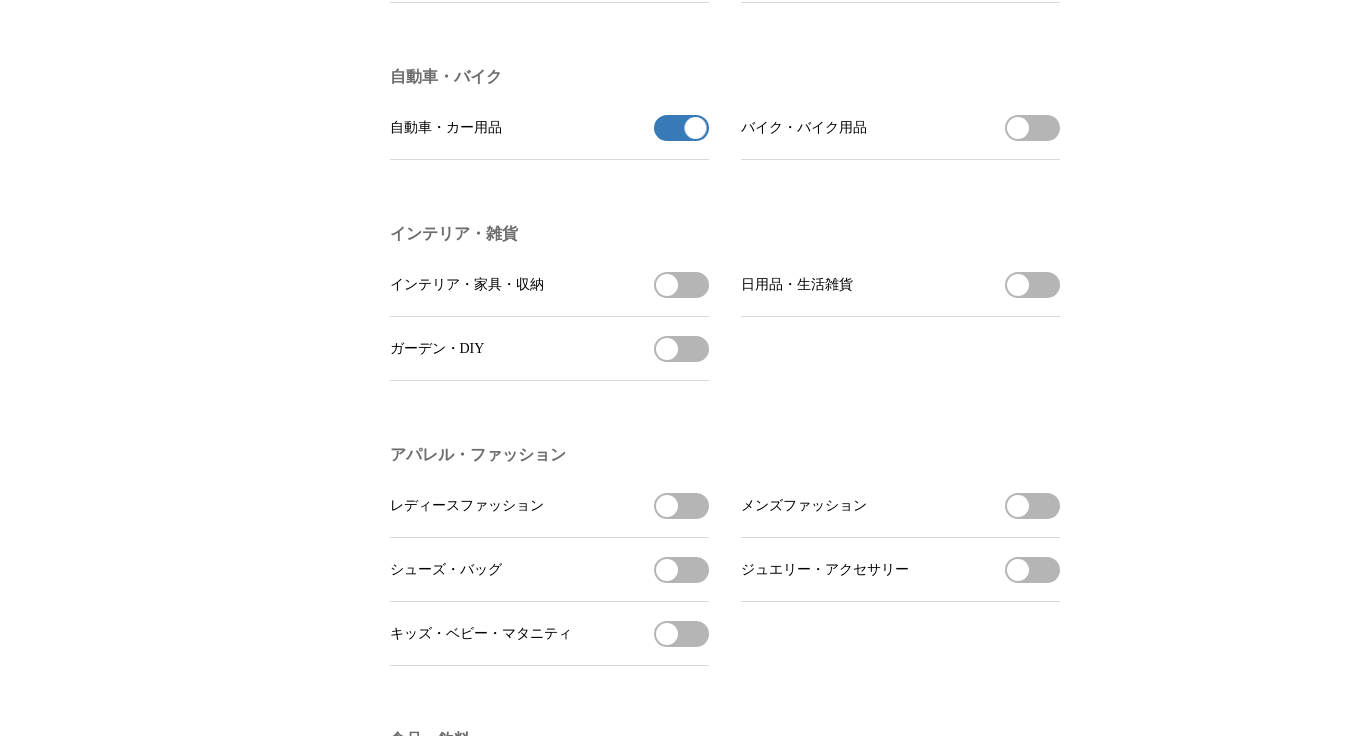 click on "インテリア・家具・収納を受信する" at bounding box center (681, 285) 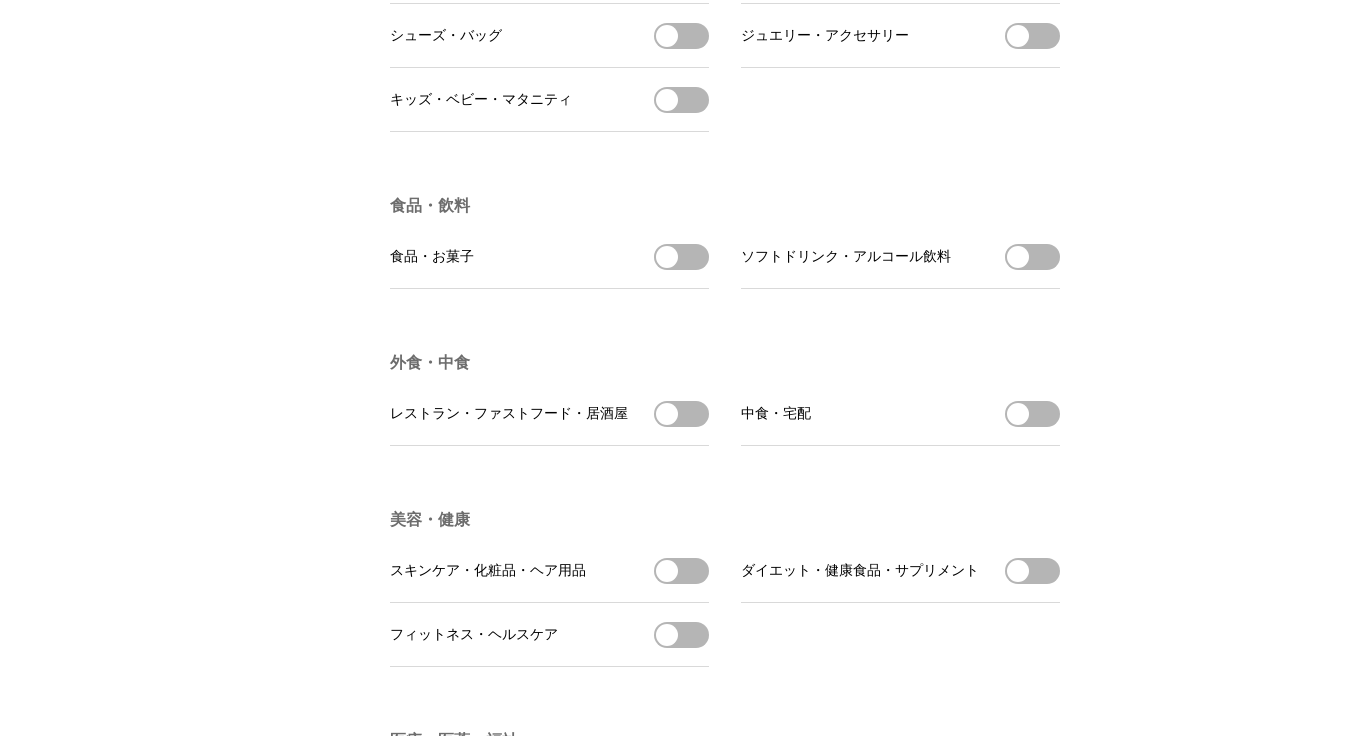 scroll, scrollTop: 2916, scrollLeft: 0, axis: vertical 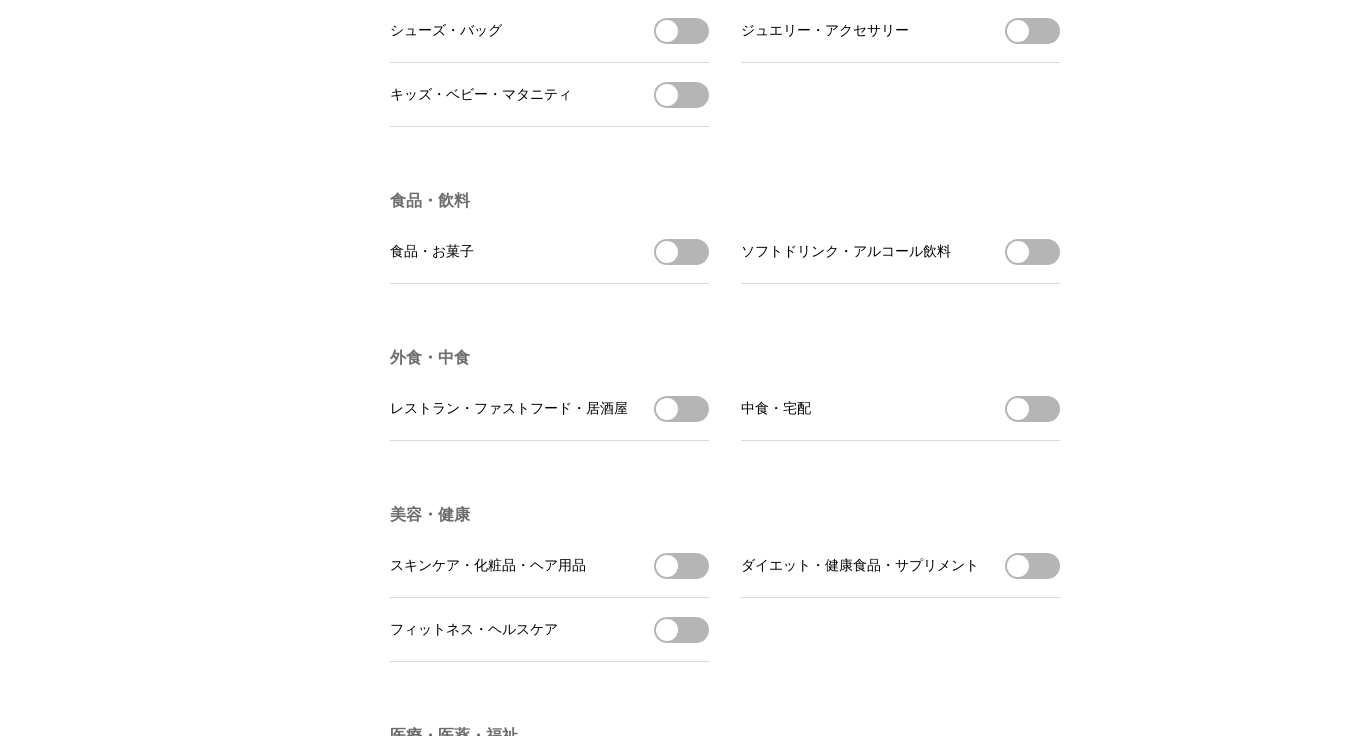 click on "ソフトドリンク・アルコール飲料を受信する" at bounding box center (1032, 252) 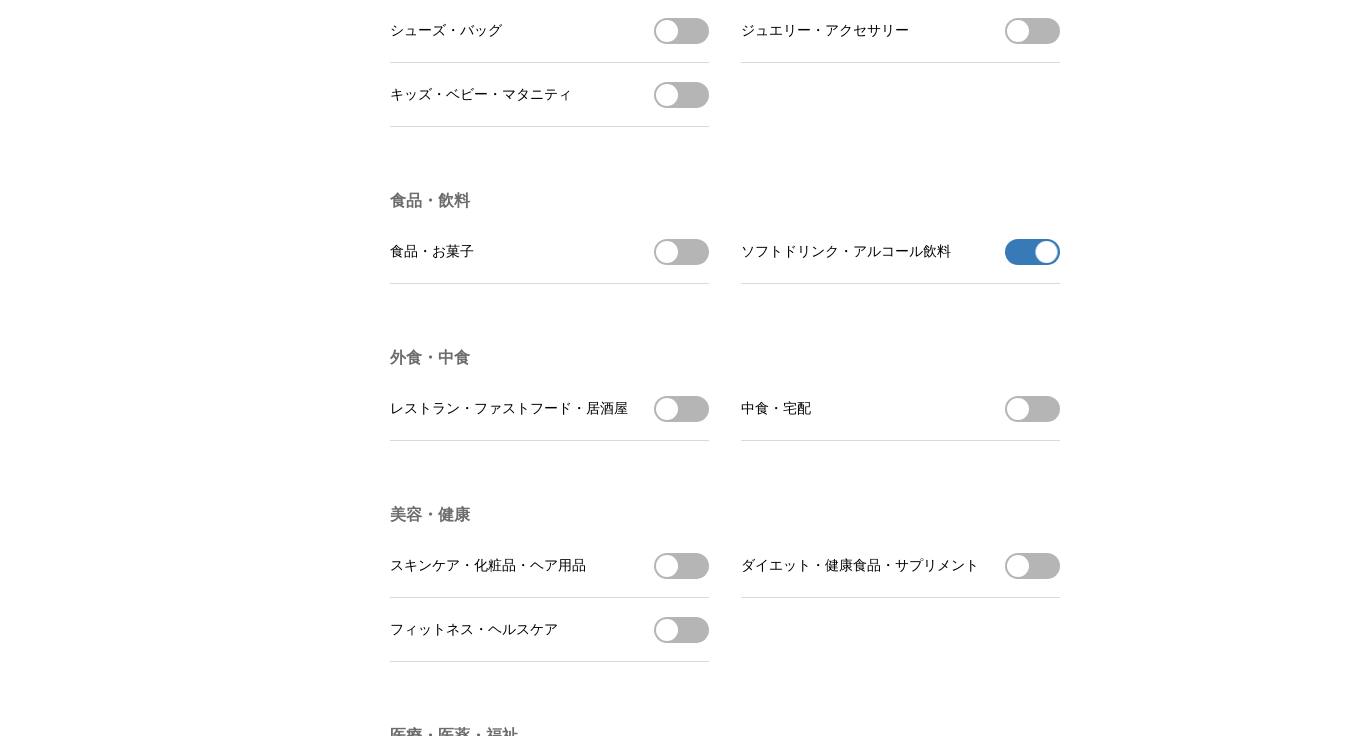 click on "食品・お菓子を受信する" at bounding box center (681, 252) 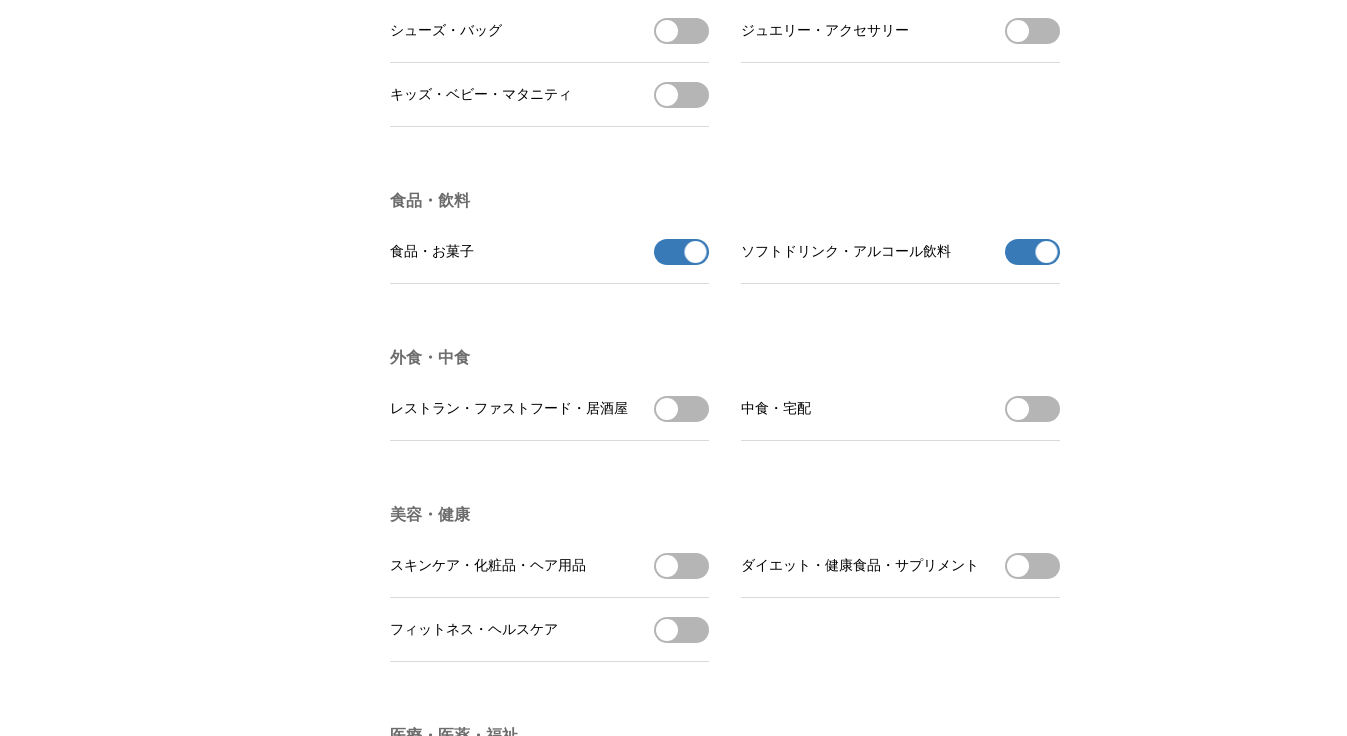 click on "レストラン・ファストフード・居酒屋を受信する" at bounding box center (681, 409) 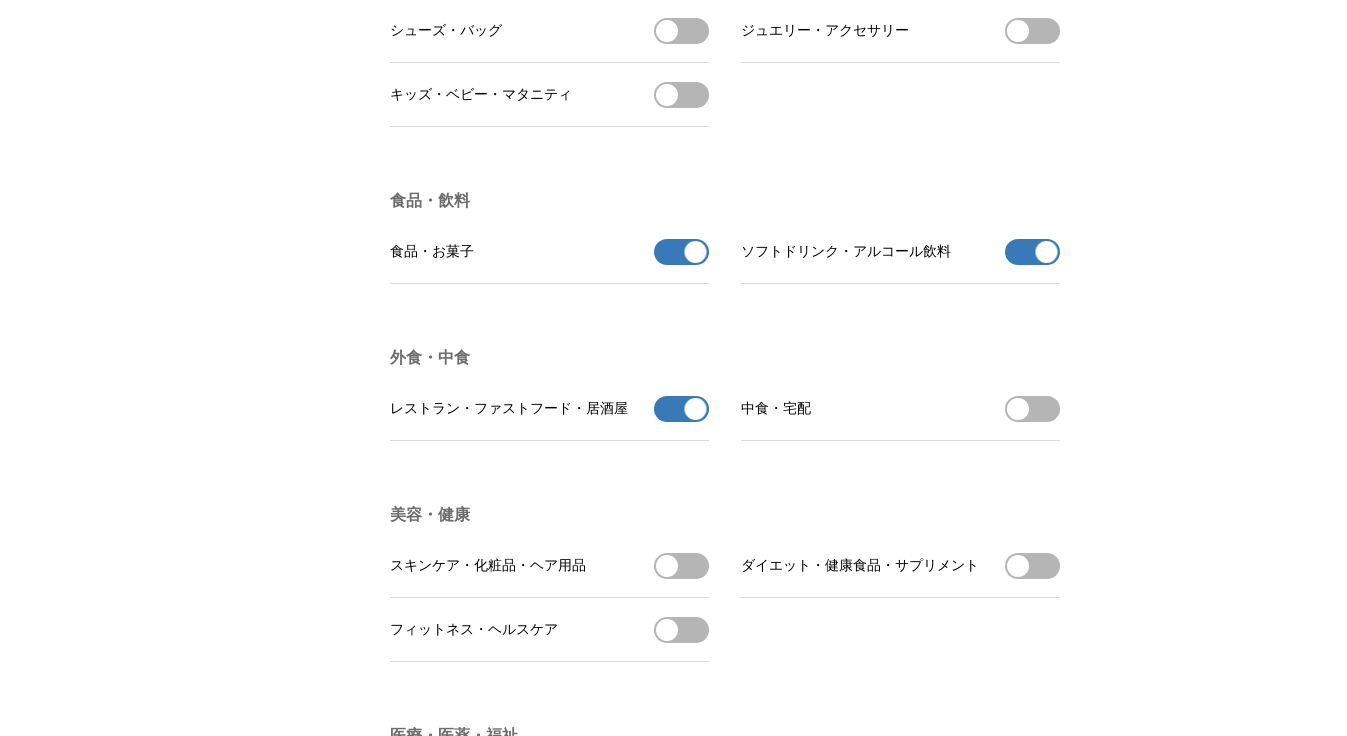 click on "中食・宅配を受信する" at bounding box center [1032, 409] 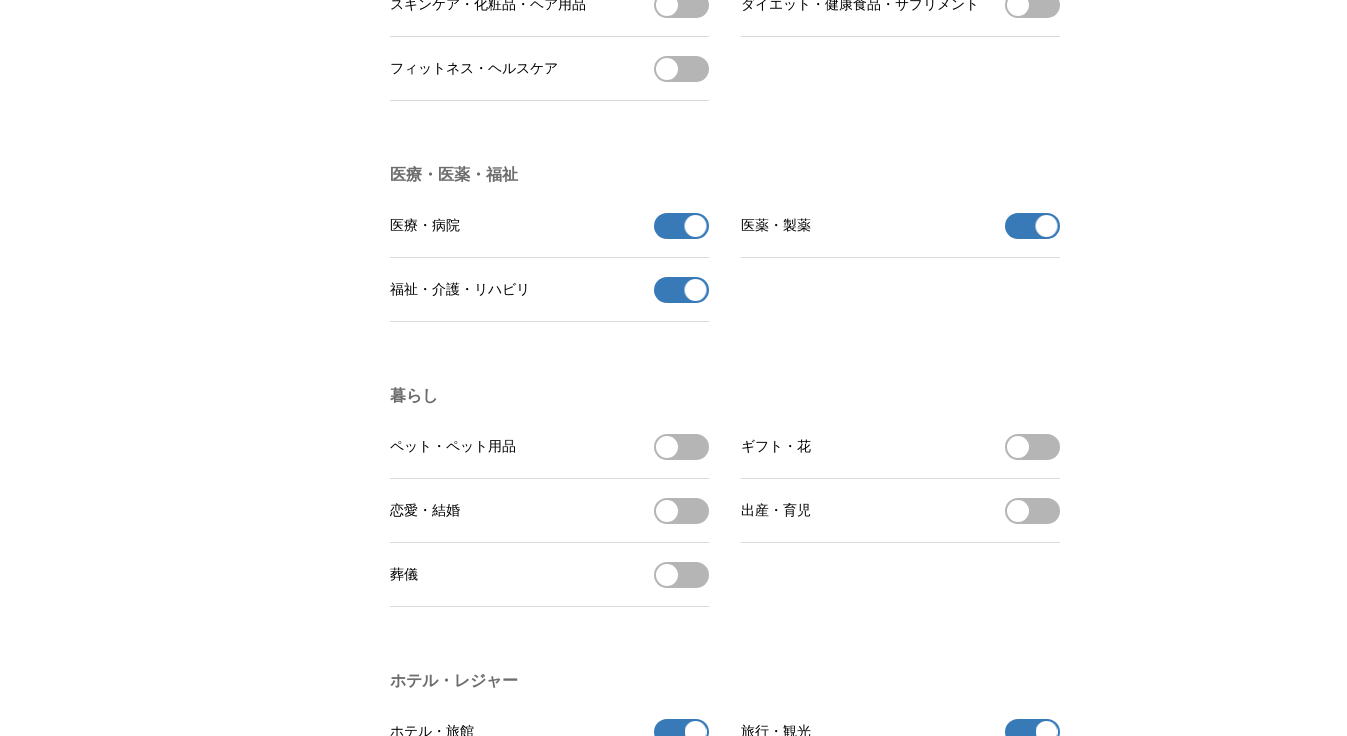 scroll, scrollTop: 3323, scrollLeft: 0, axis: vertical 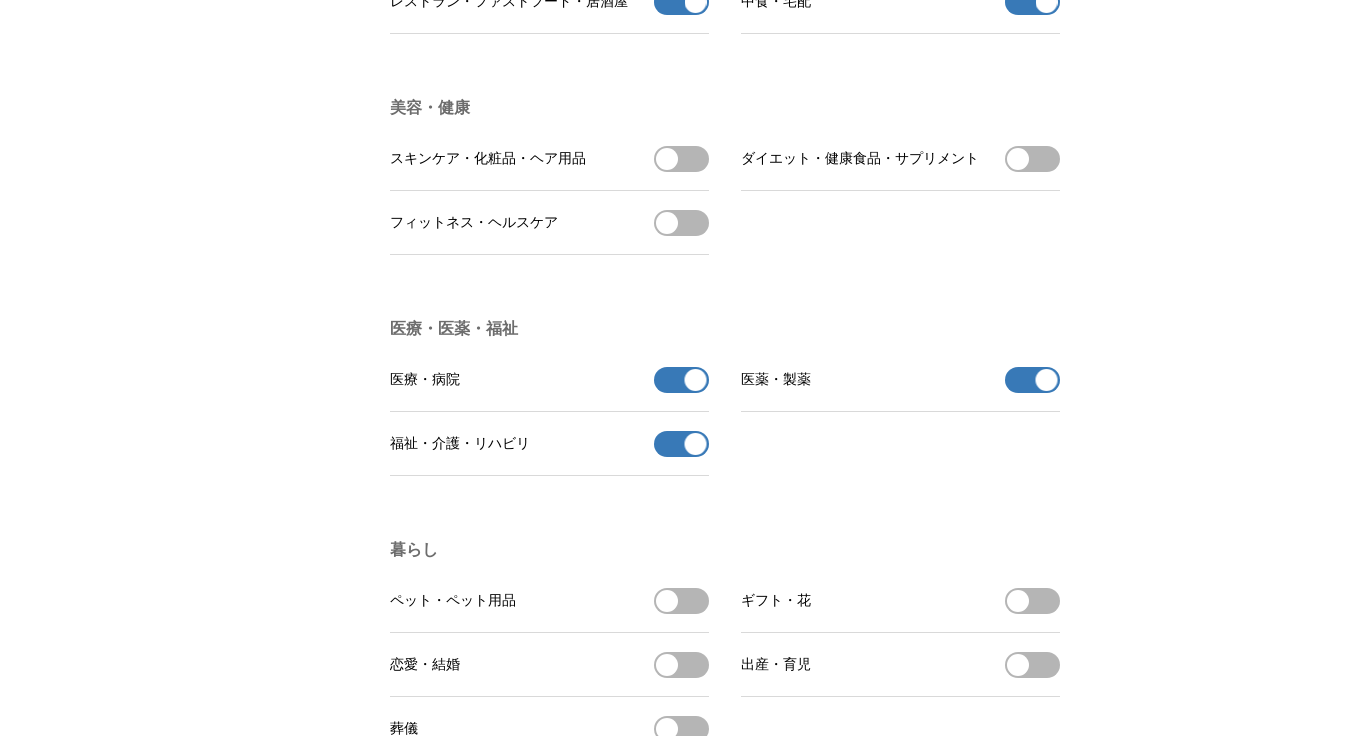 click on "[PERSON_NAME]ケアを受信する" at bounding box center [681, 223] 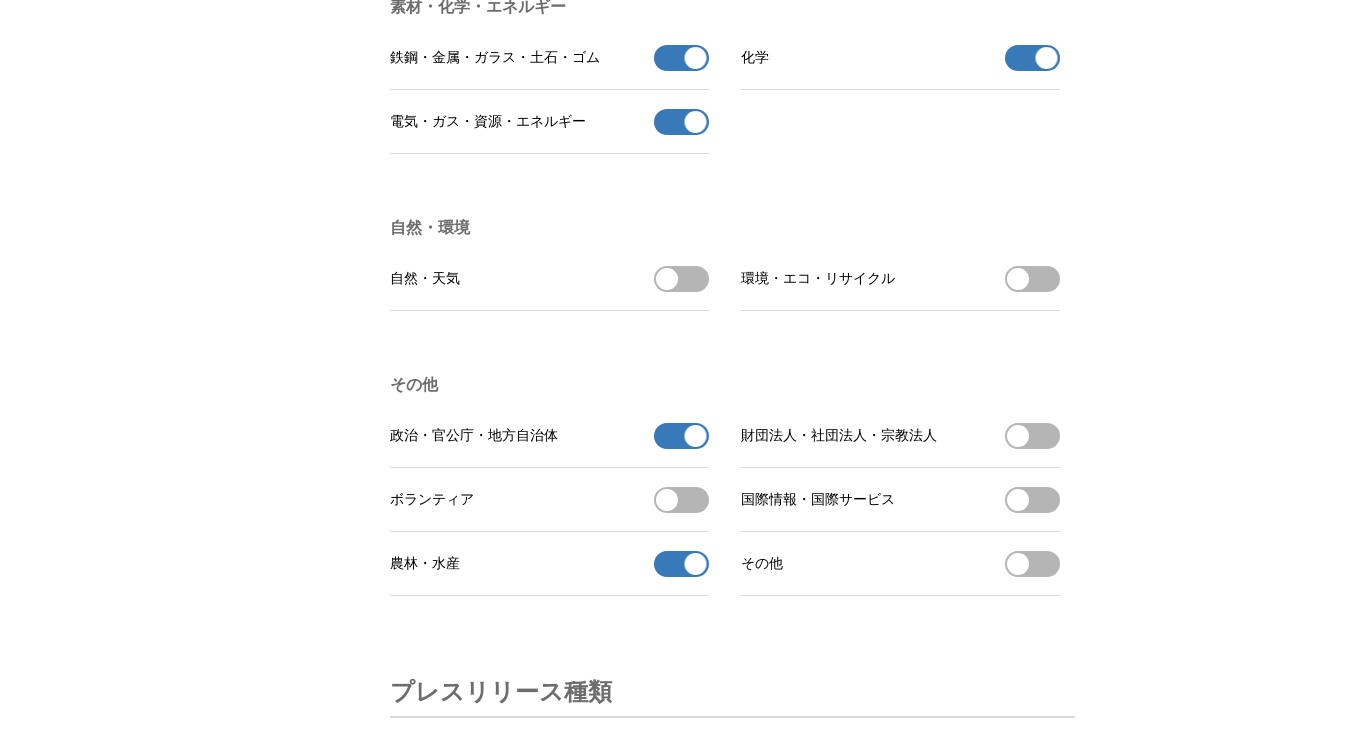 scroll, scrollTop: 5704, scrollLeft: 0, axis: vertical 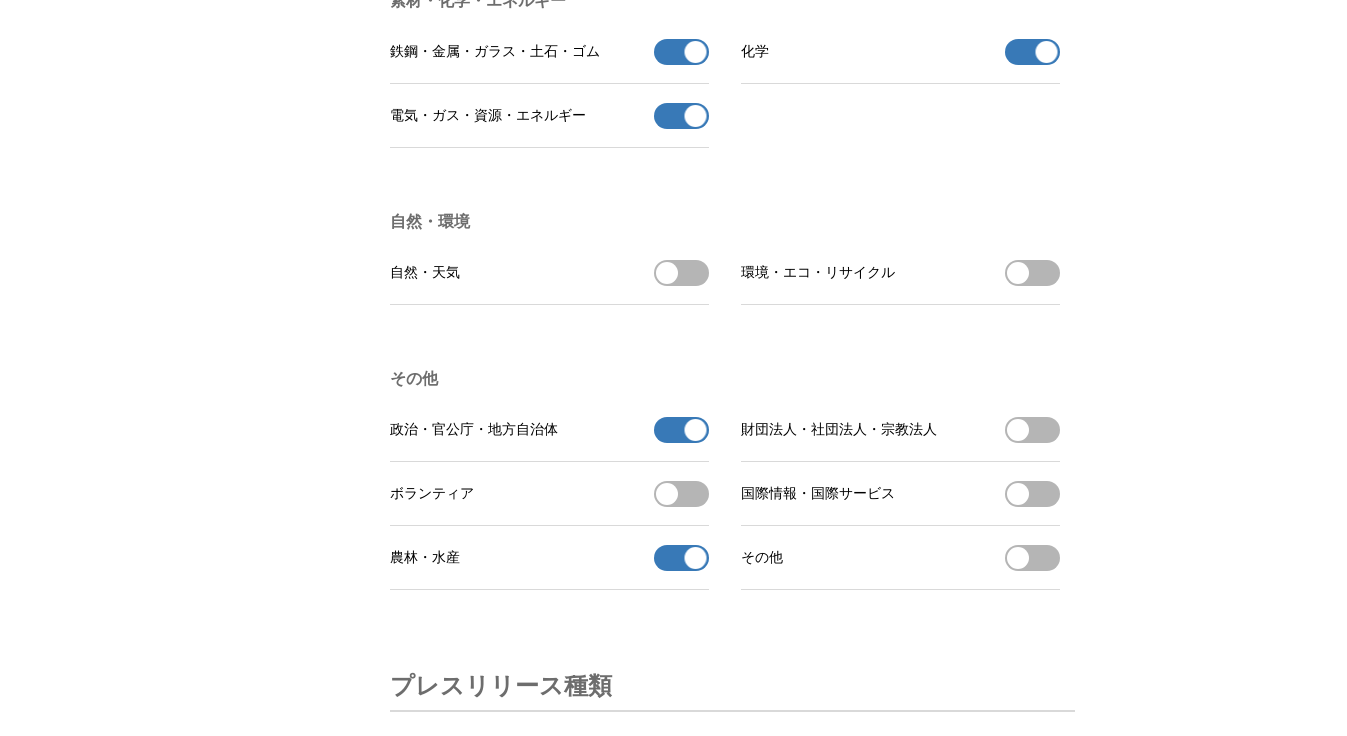 click on "環境・エコ・リサイクルを受信する" at bounding box center [1032, 273] 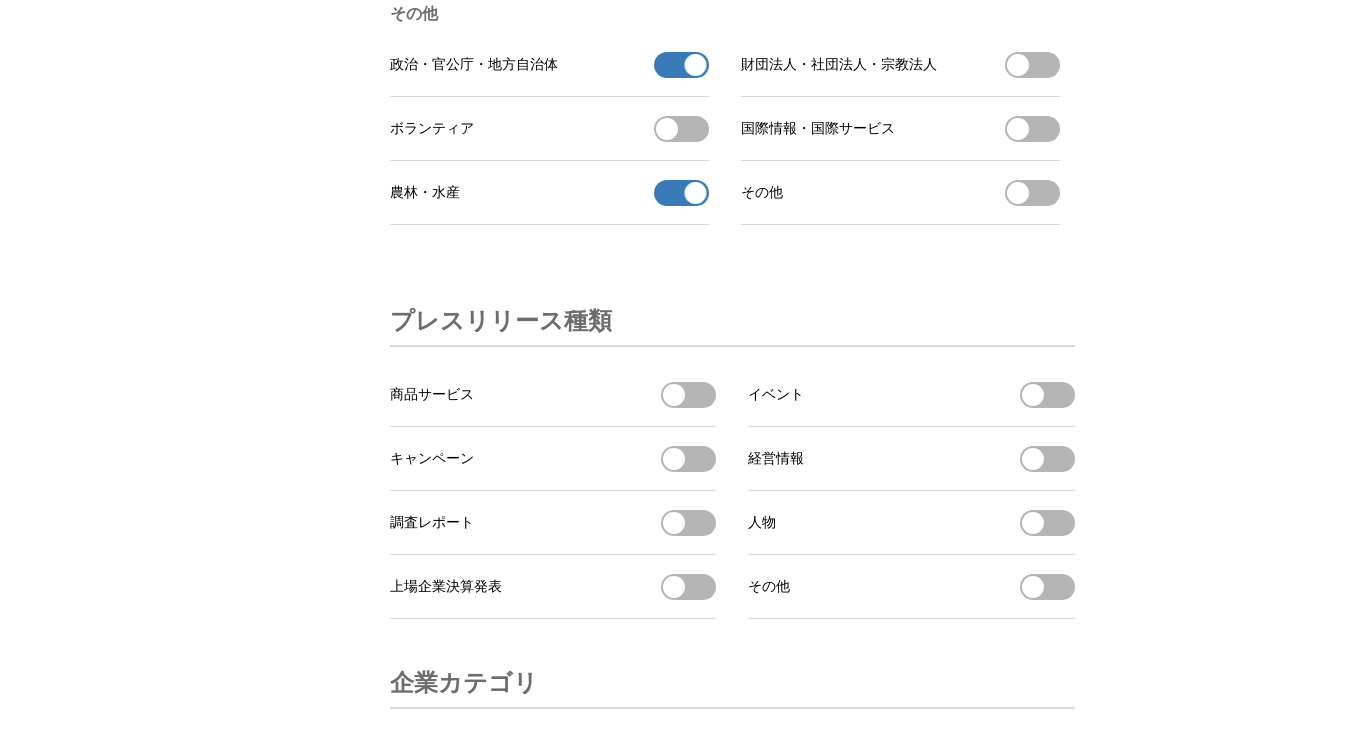 scroll, scrollTop: 6284, scrollLeft: 0, axis: vertical 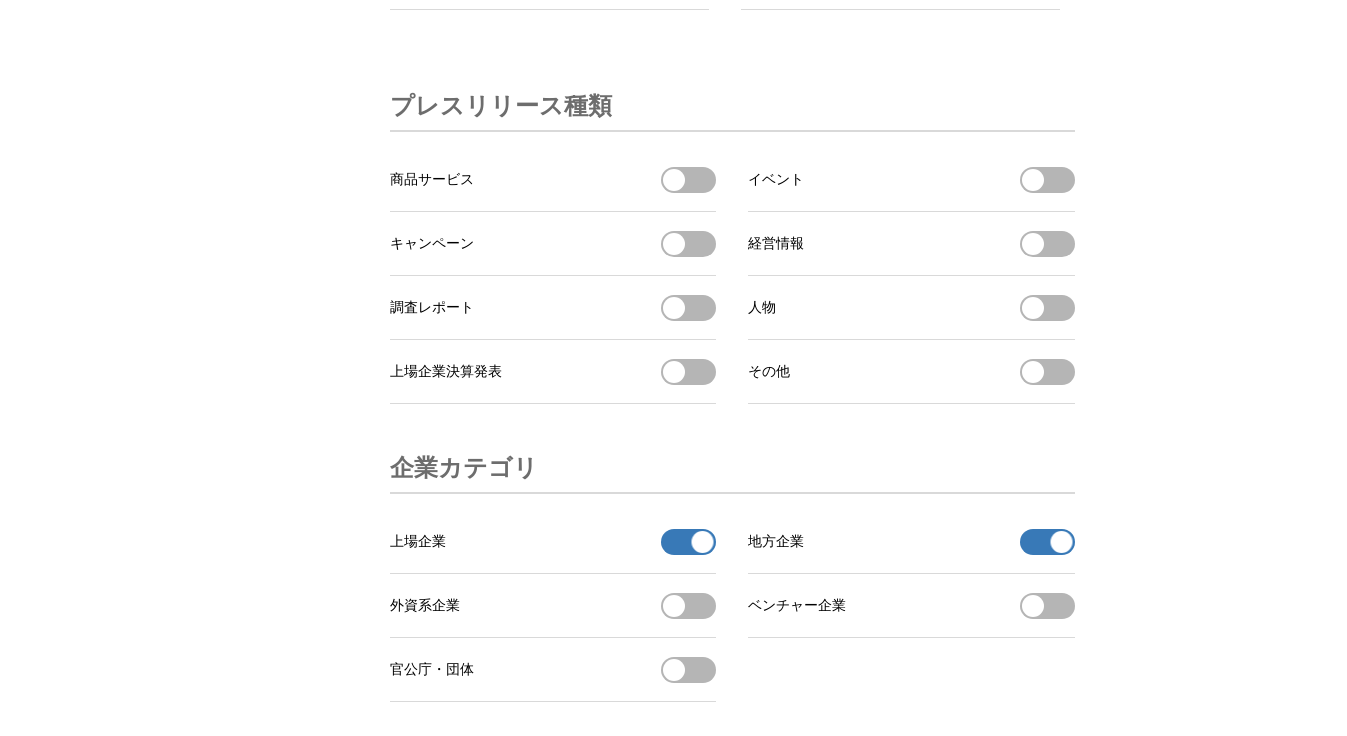 click on "キャンペーンを受信する" at bounding box center [688, 244] 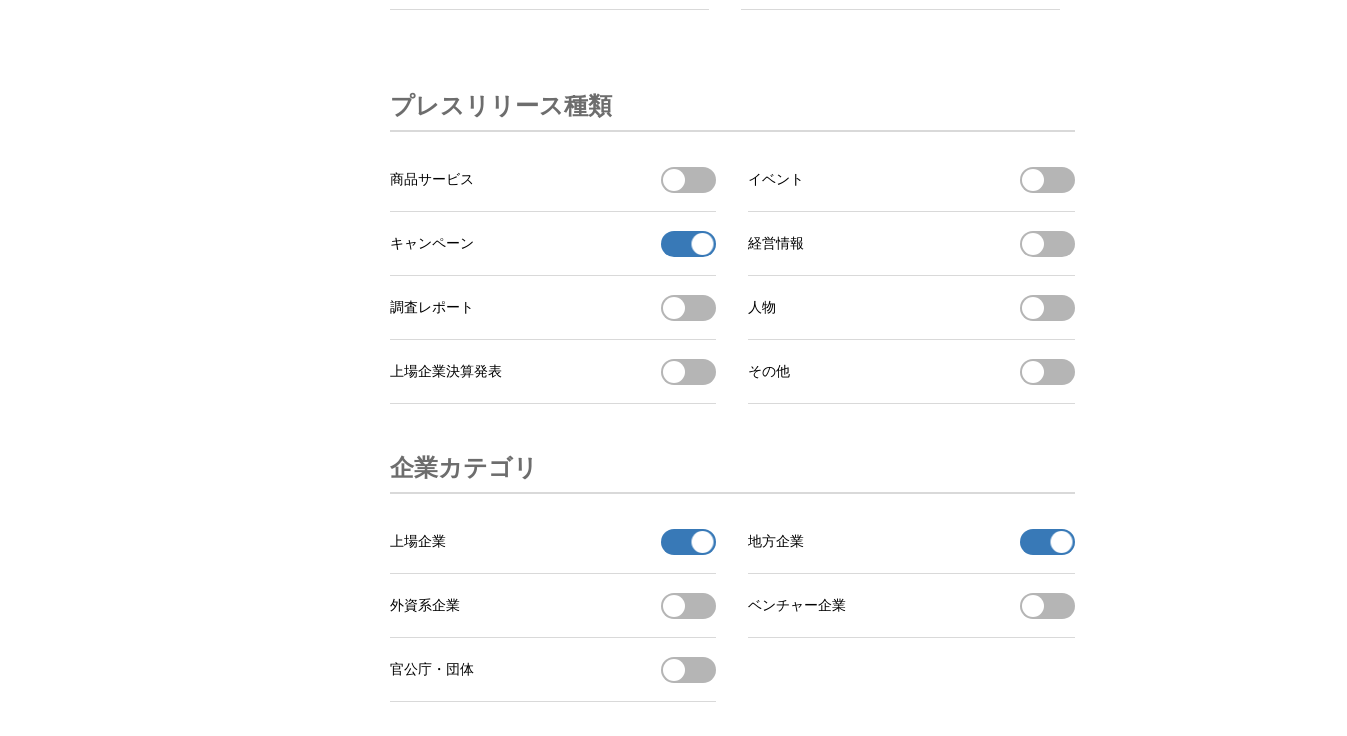 click on "イベントを受信する" at bounding box center [1047, 180] 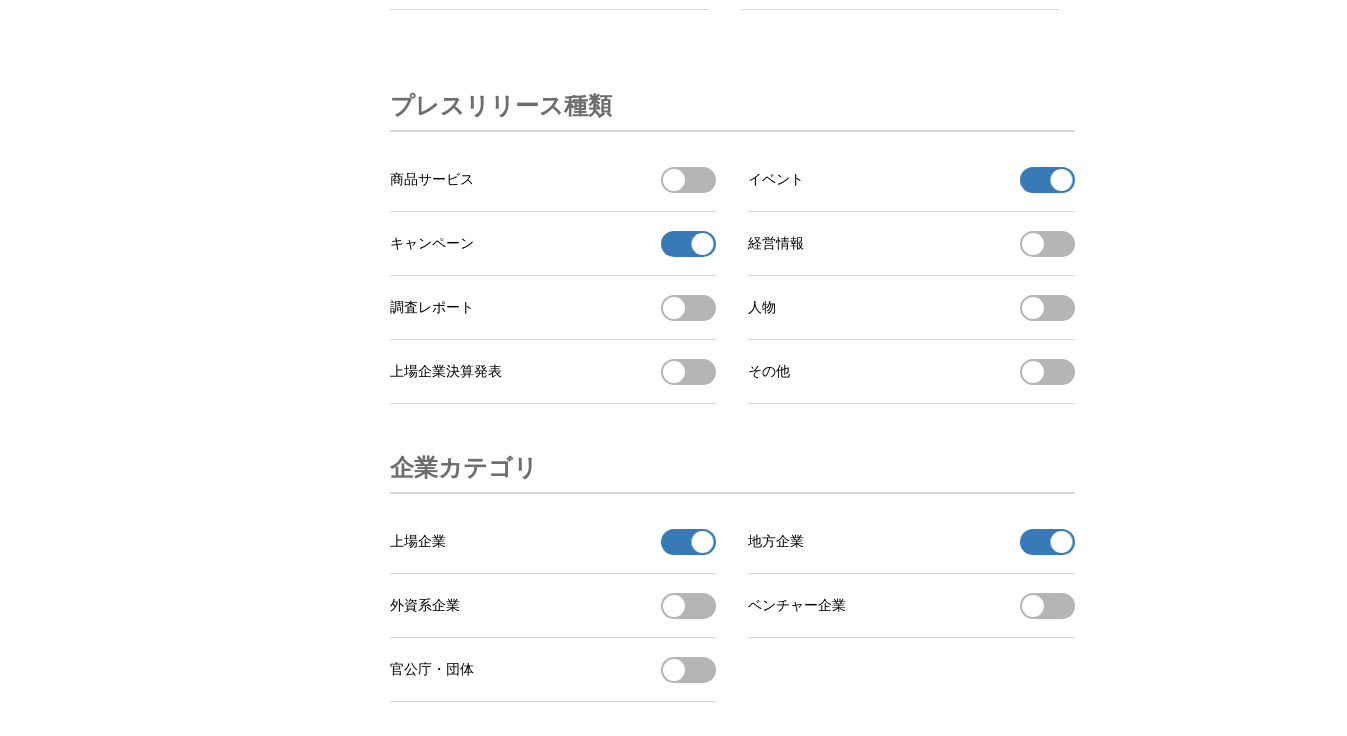 click on "商品サービスを受信する" at bounding box center [688, 180] 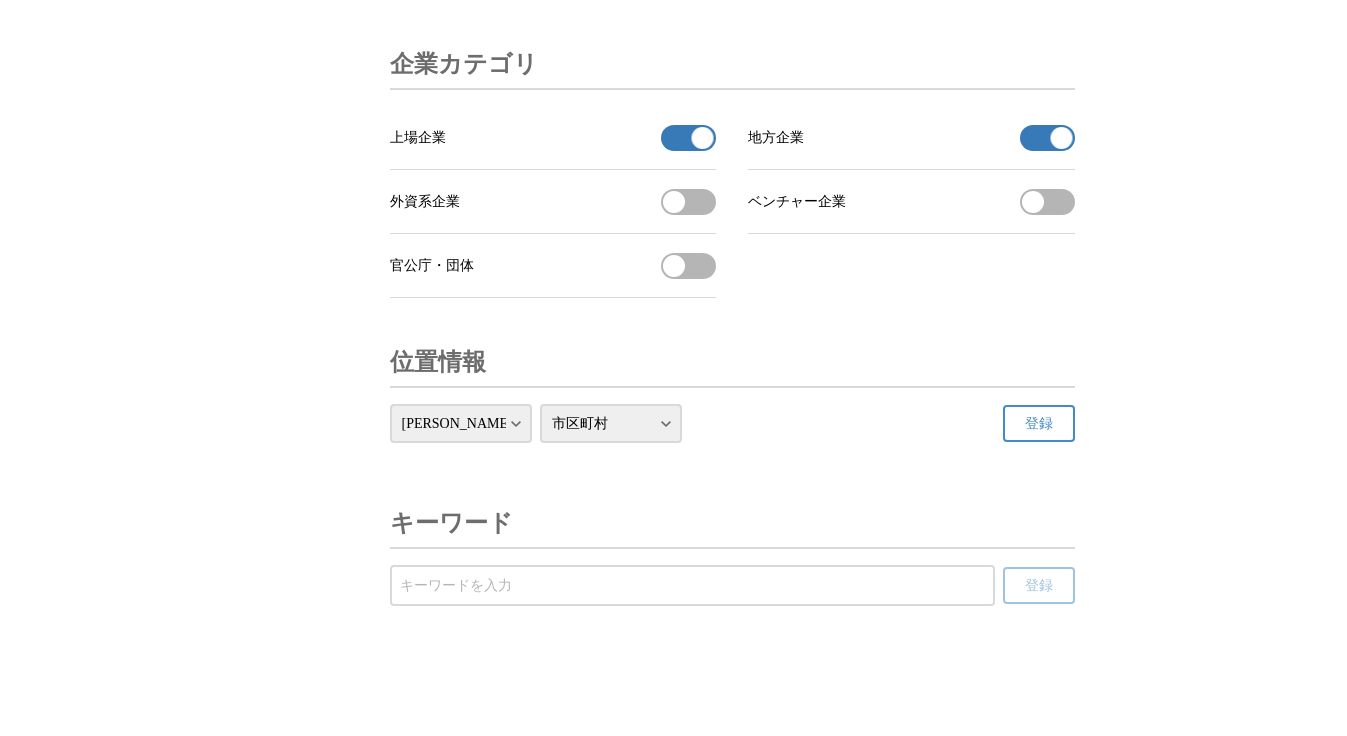 scroll, scrollTop: 6808, scrollLeft: 0, axis: vertical 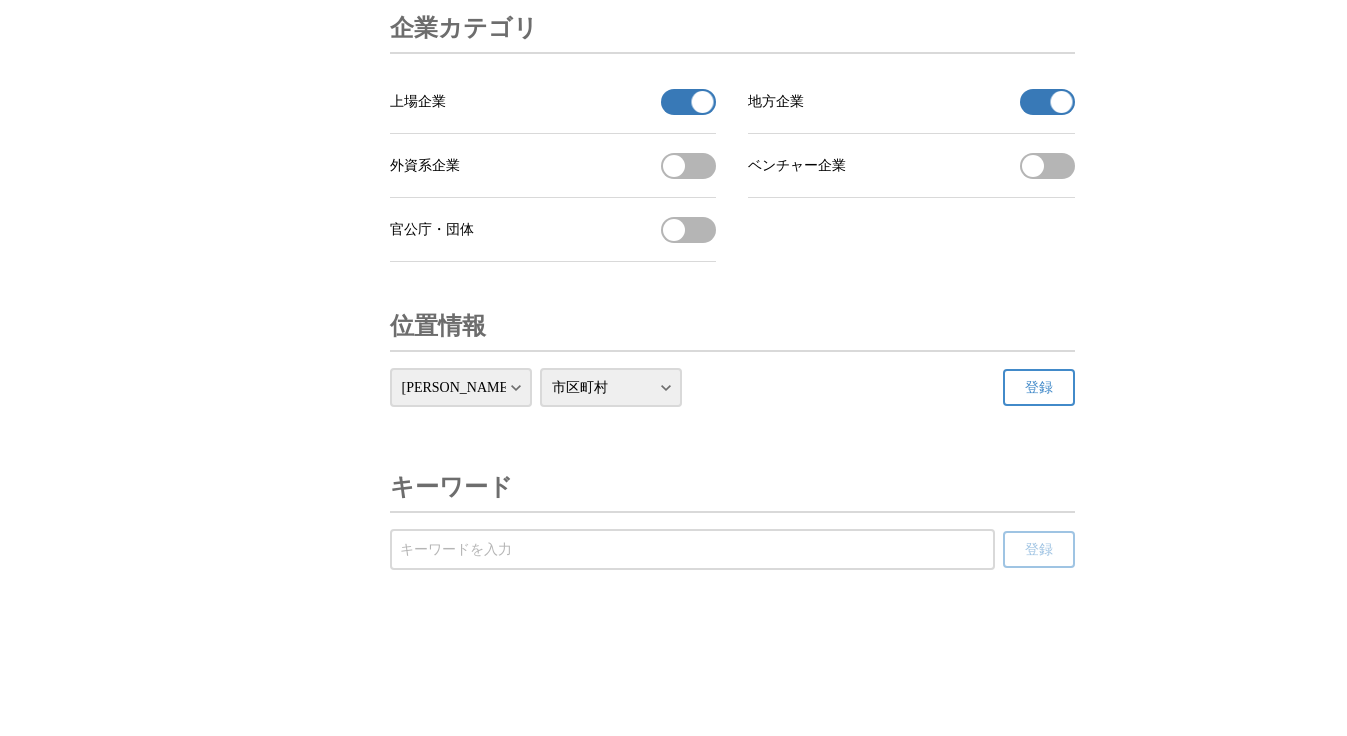 click on "ベンチャー企業を受信する" at bounding box center (1047, 166) 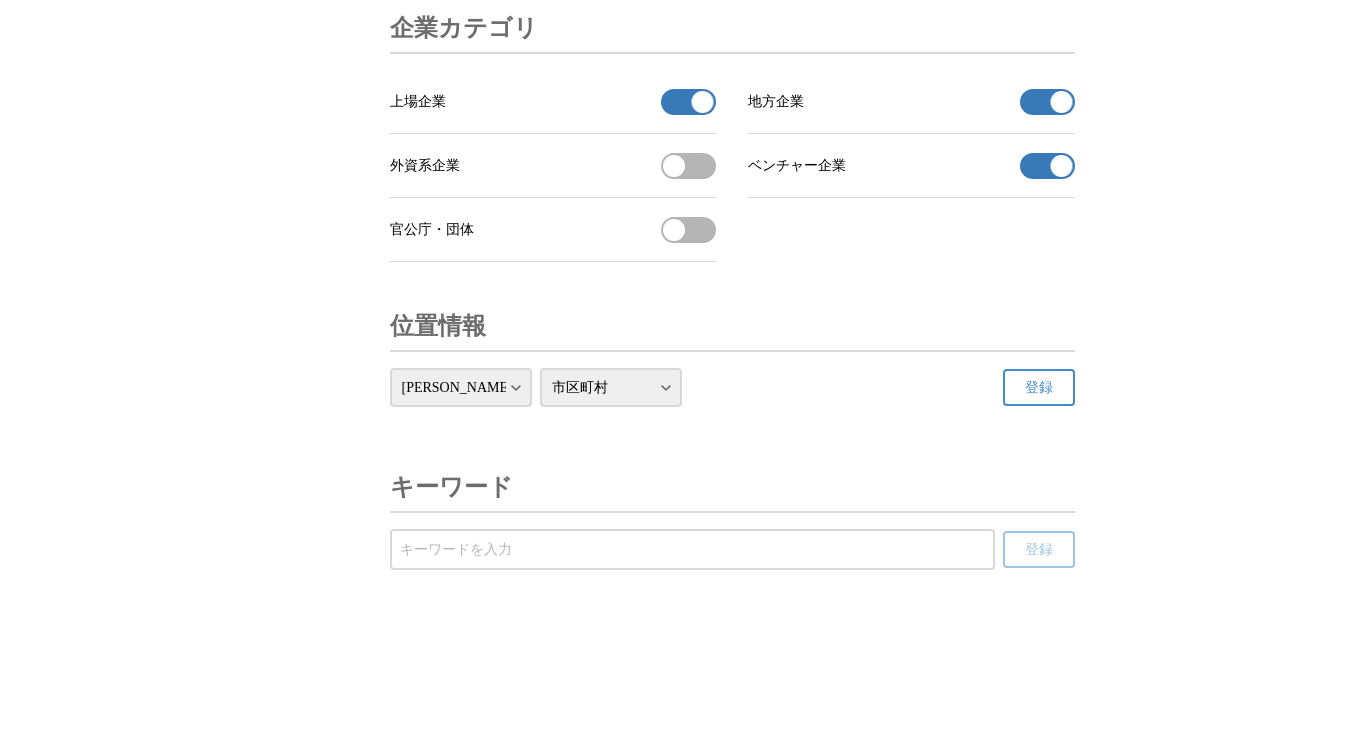 click on "外資系企業を受信する" at bounding box center [688, 166] 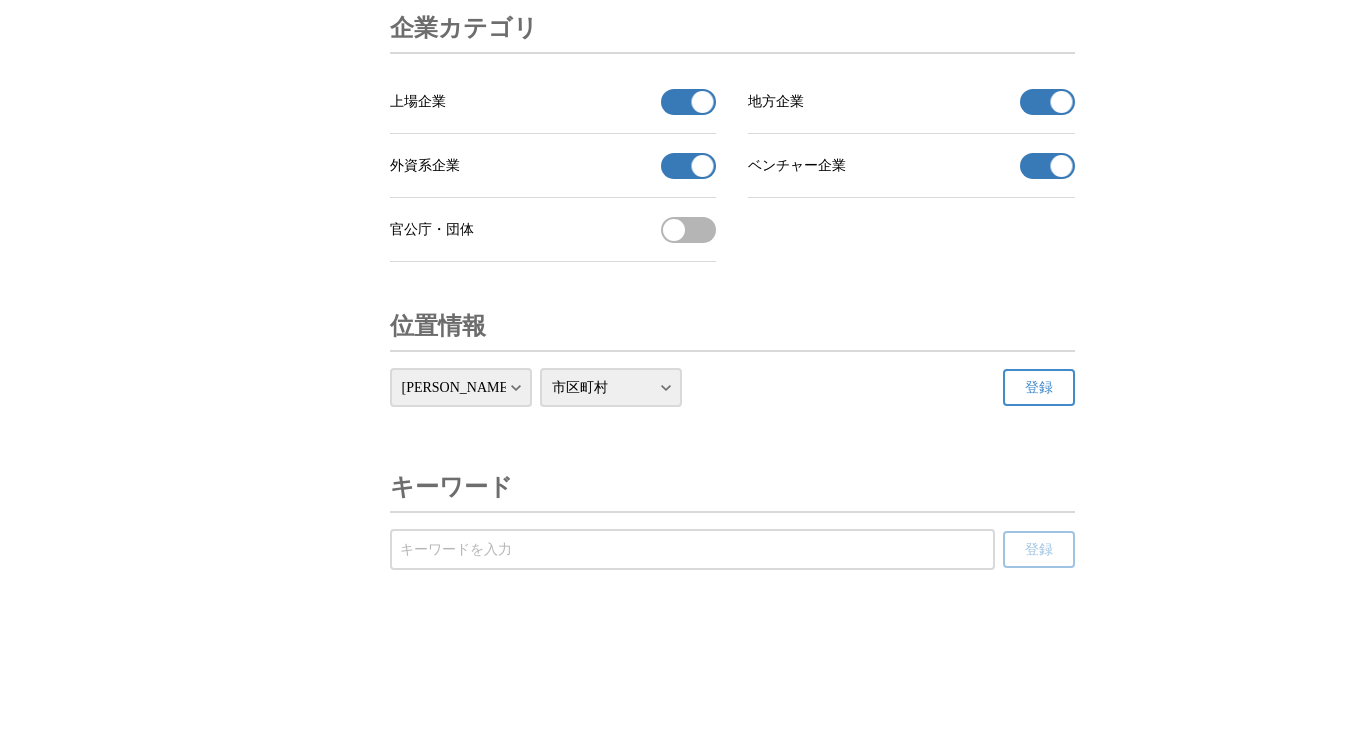 click on "官公庁・団体を受信する" at bounding box center [688, 230] 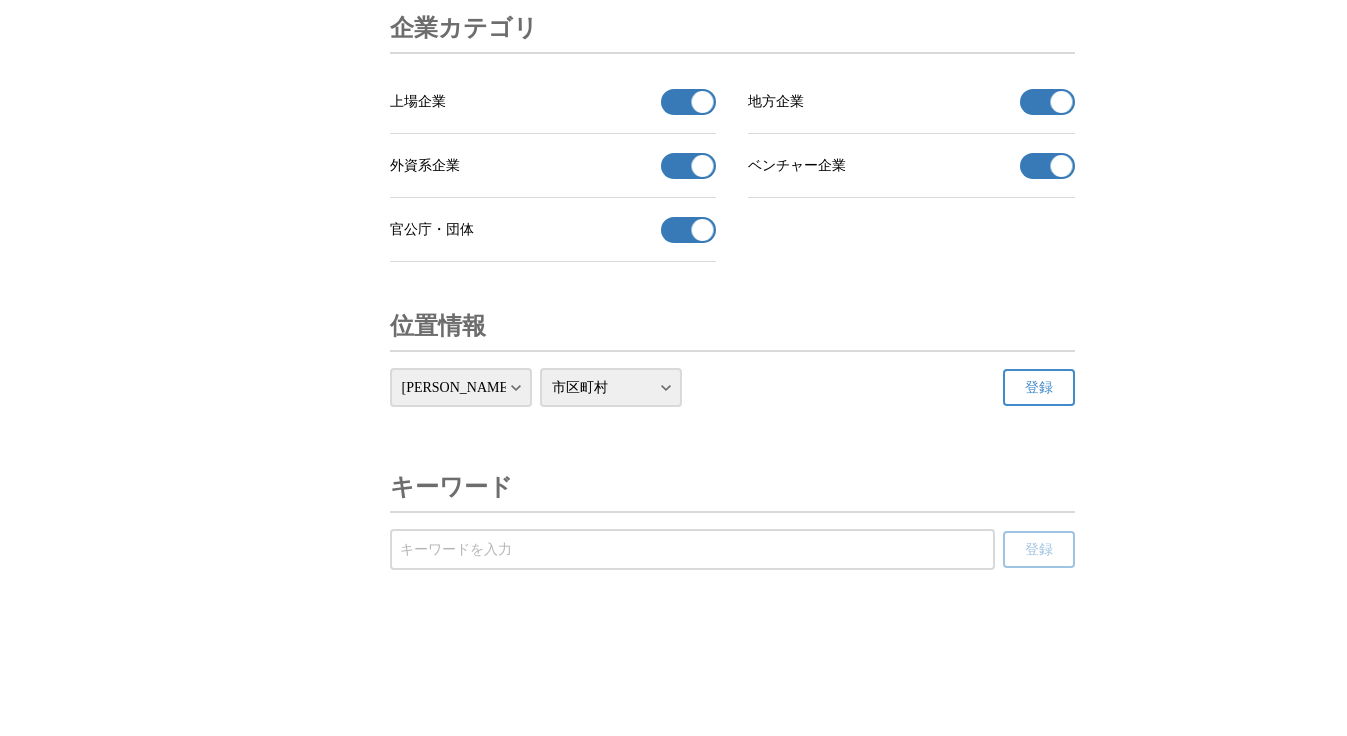 click on "市区町村 仙台市 石巻市 塩竈市 気仙沼市 白石市 名取市 角田市 多賀城市 岩沼市 登米市 栗原市 東松島市 大崎市 富谷市 蔵王町 七ヶ宿町 大河原町 村田町 柴田町 川崎町 丸森町 亘理町 山元町 松島町 七ヶ浜町 利府町 大和町 大郷町 富谷町 大衡村 色麻町 加美町 涌谷町 美里町 女川町 本吉町 南三陸町" at bounding box center [611, 387] 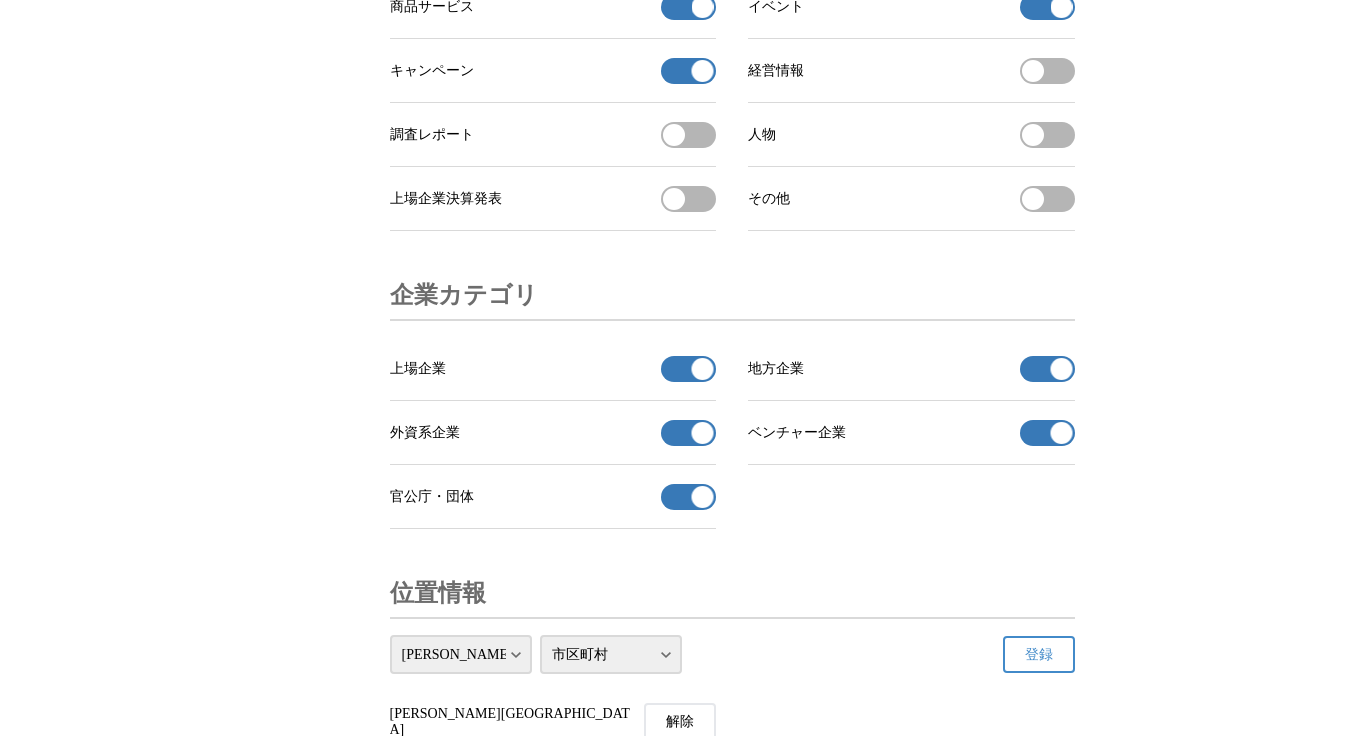 scroll, scrollTop: 6872, scrollLeft: 0, axis: vertical 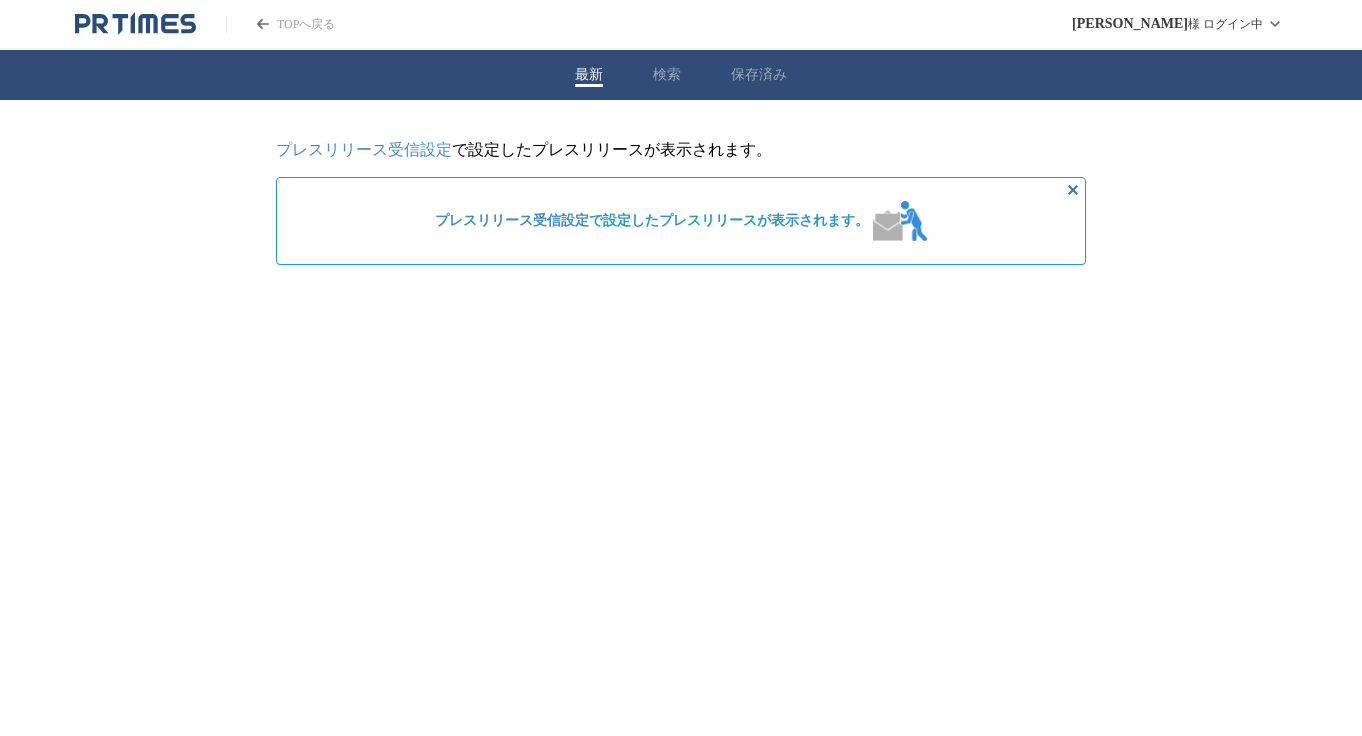 click 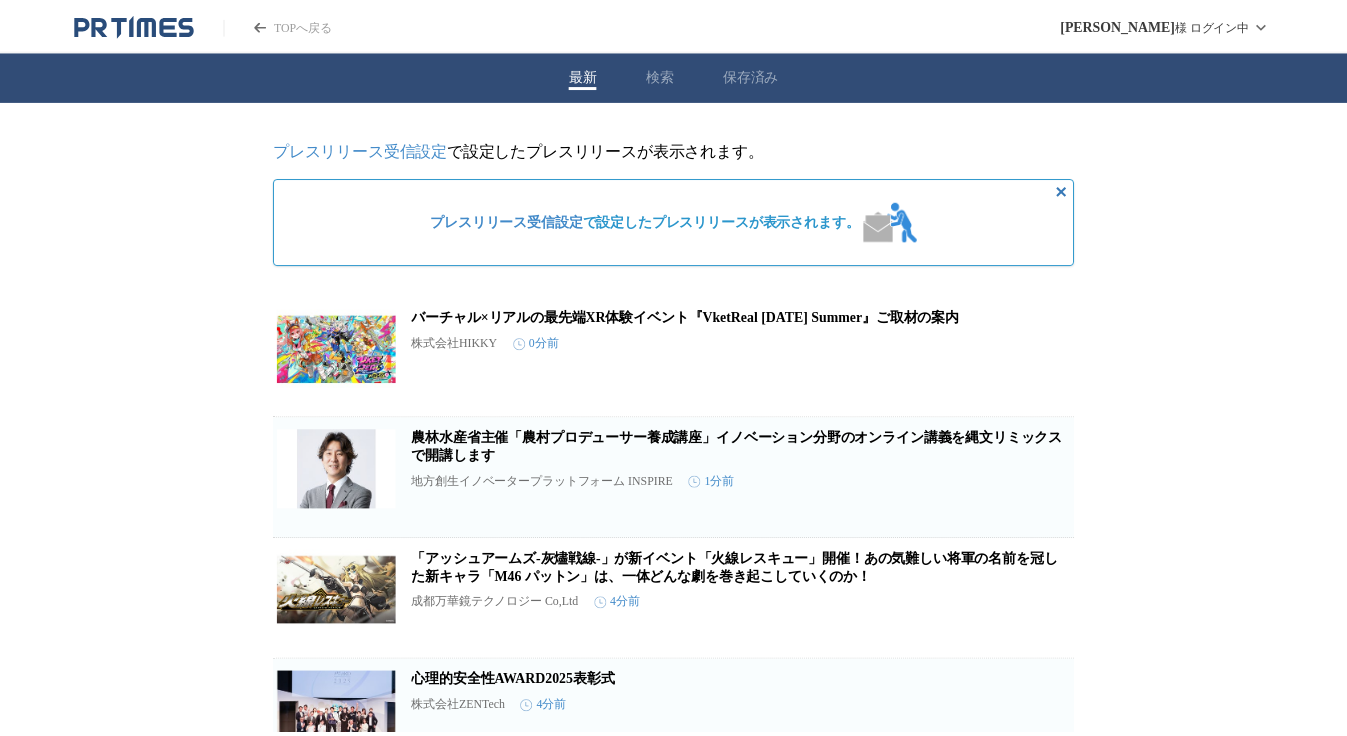 scroll, scrollTop: 0, scrollLeft: 0, axis: both 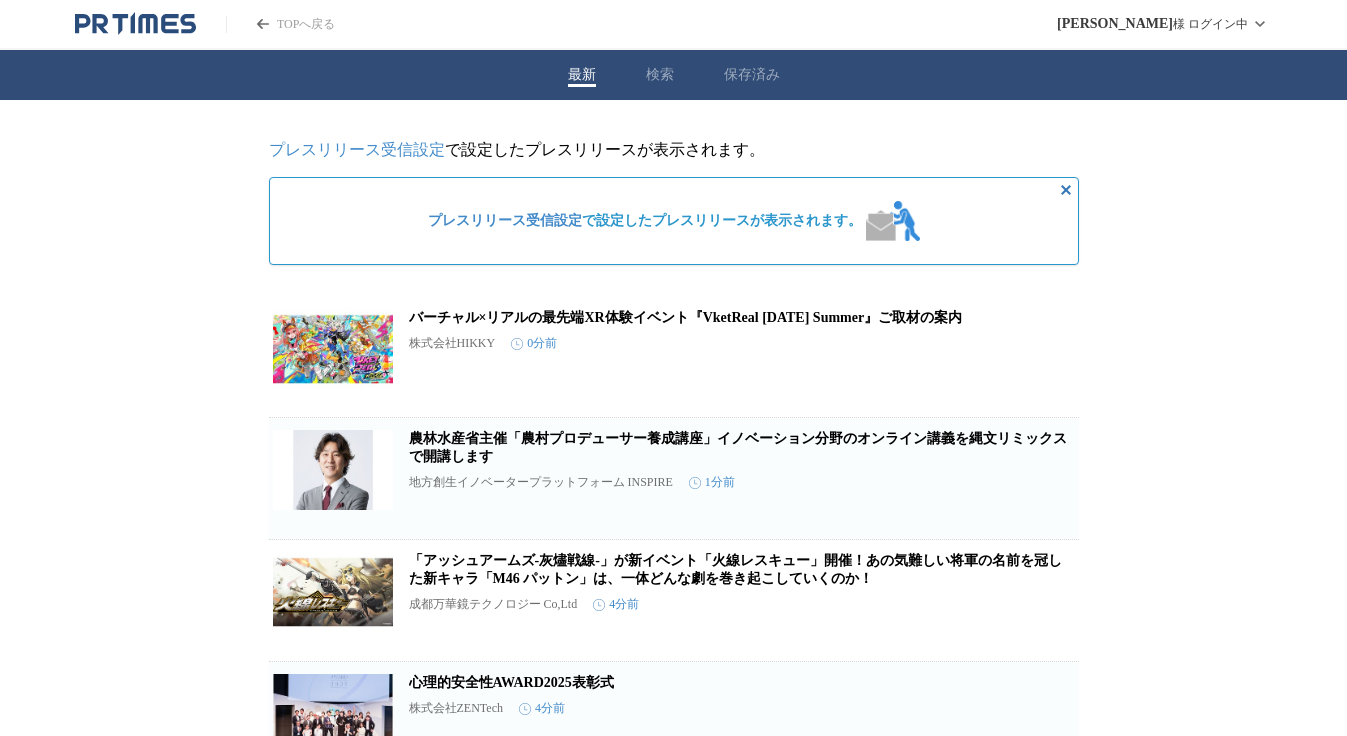 click on "プレスリリース受信設定" at bounding box center [357, 149] 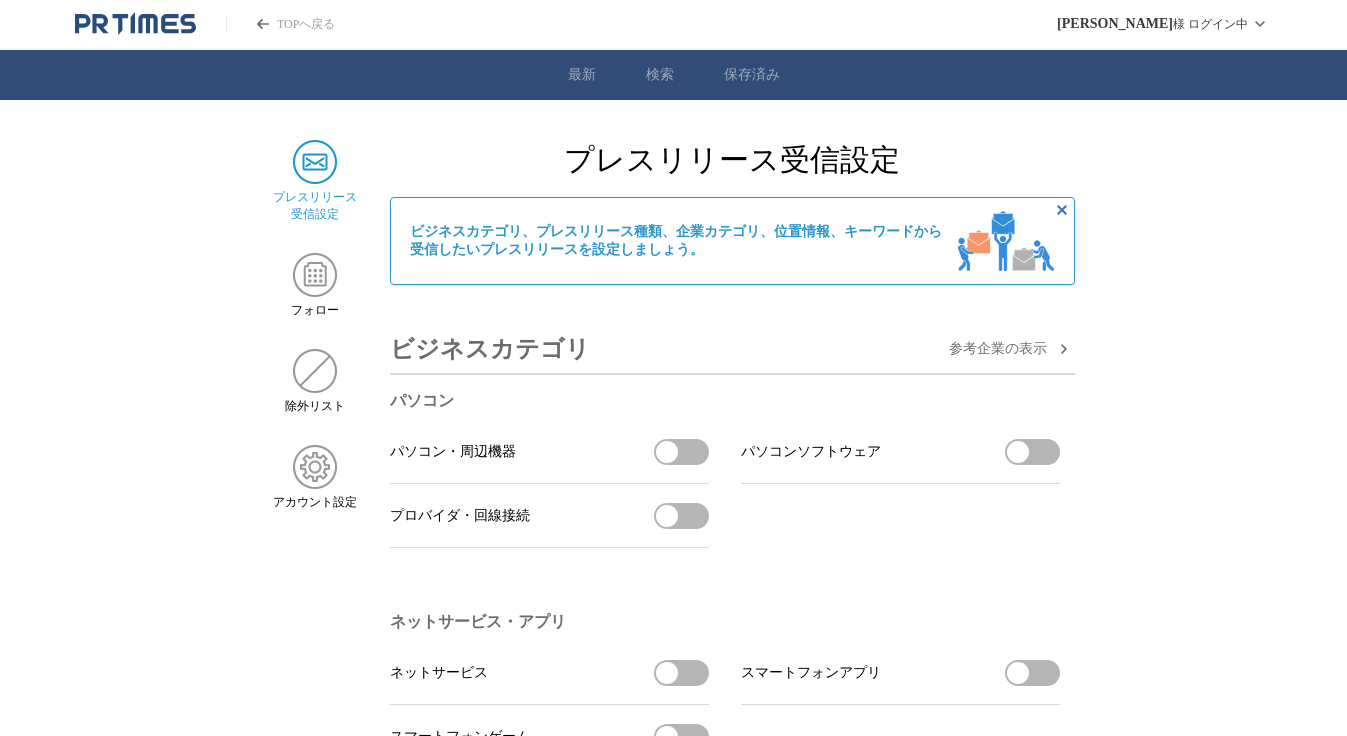 scroll, scrollTop: 0, scrollLeft: 0, axis: both 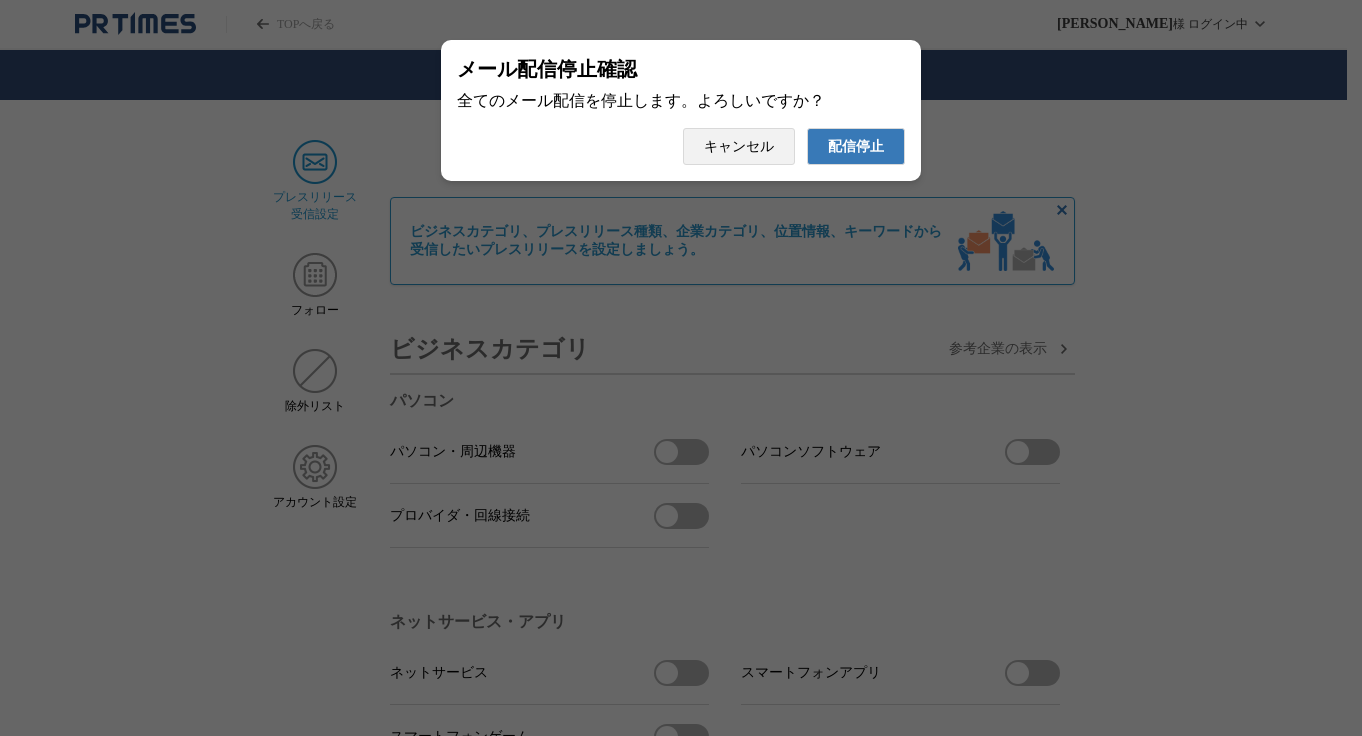 click on "配信停止" at bounding box center (856, 147) 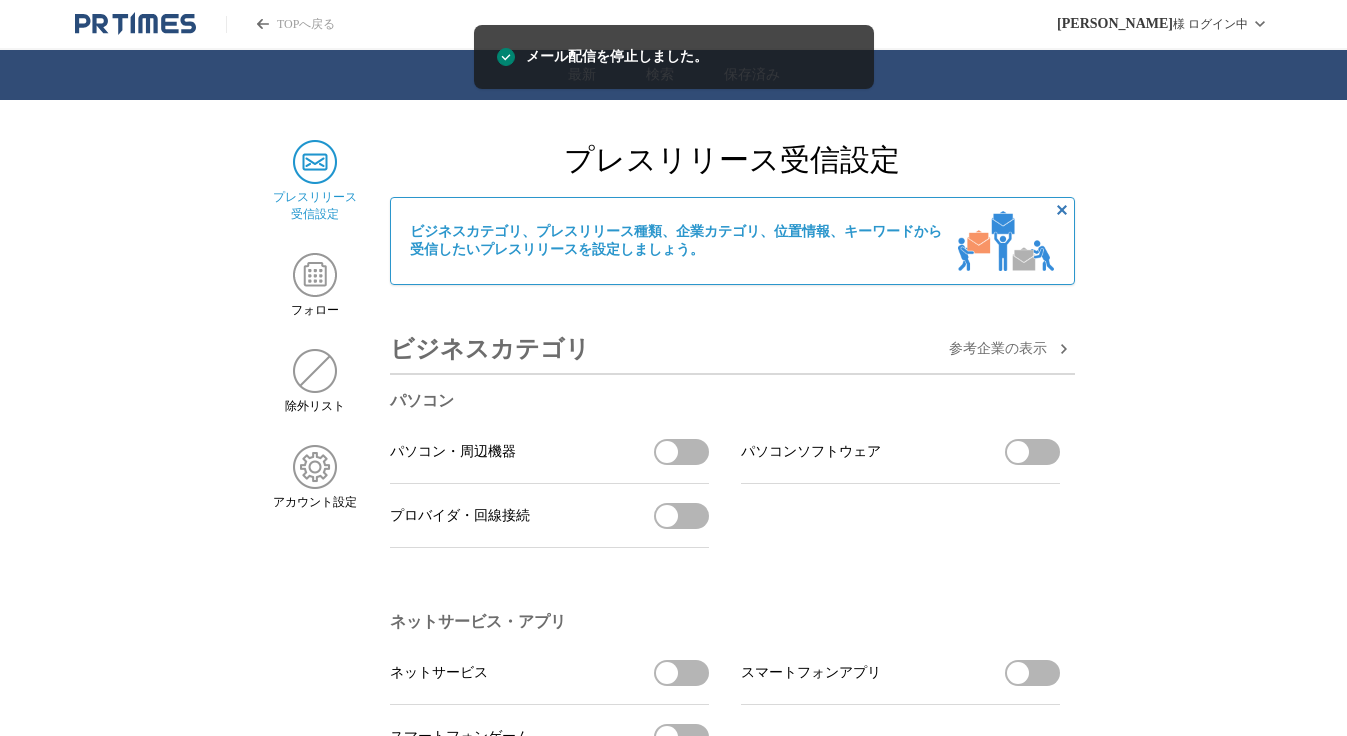 scroll, scrollTop: 0, scrollLeft: 0, axis: both 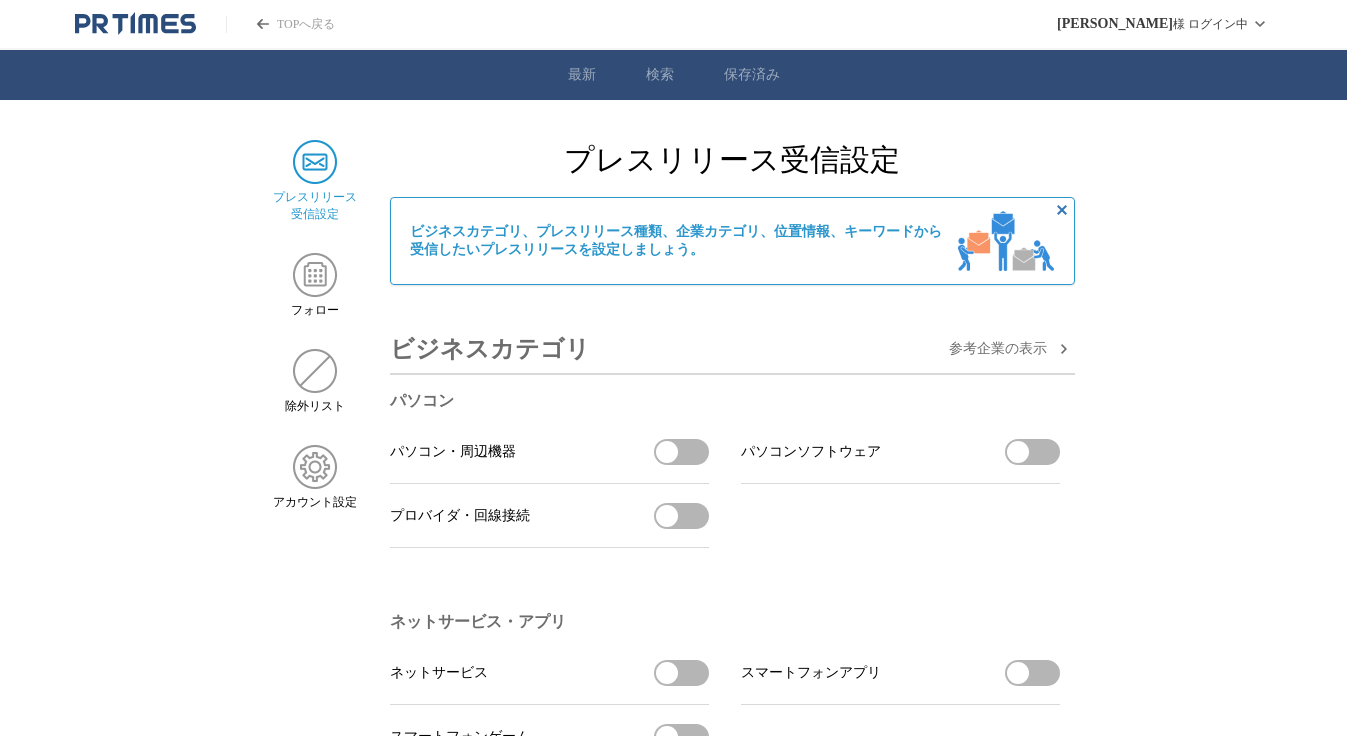 click 